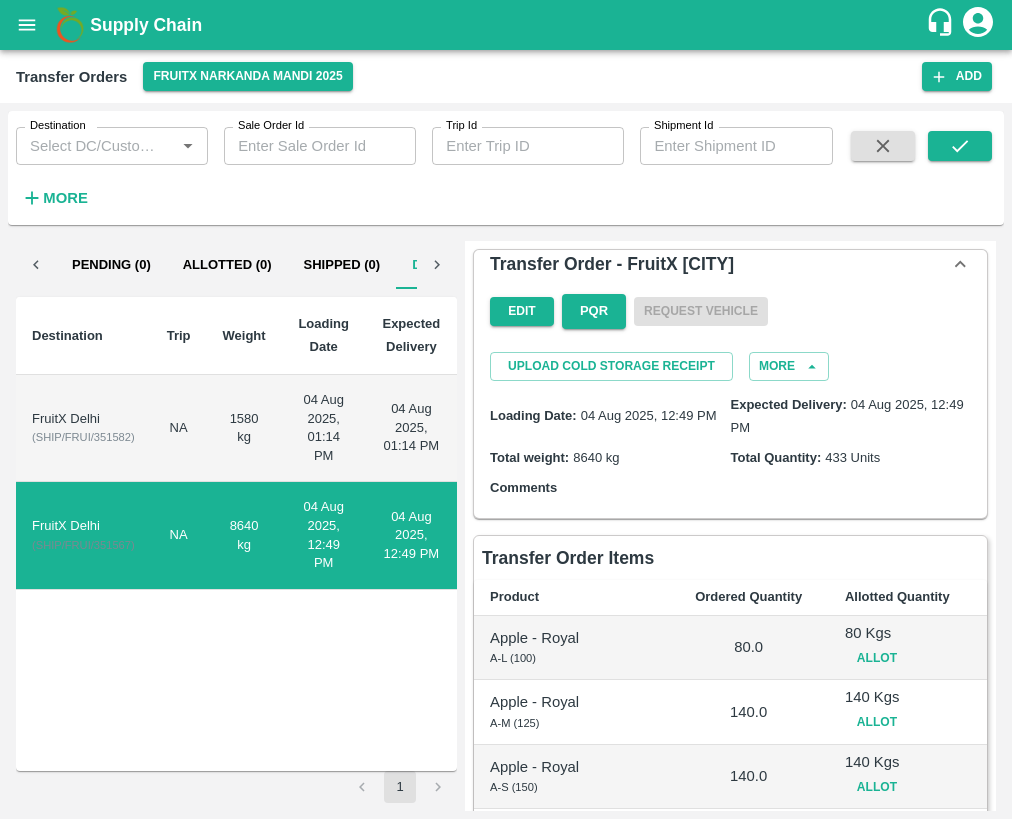 scroll, scrollTop: 0, scrollLeft: 0, axis: both 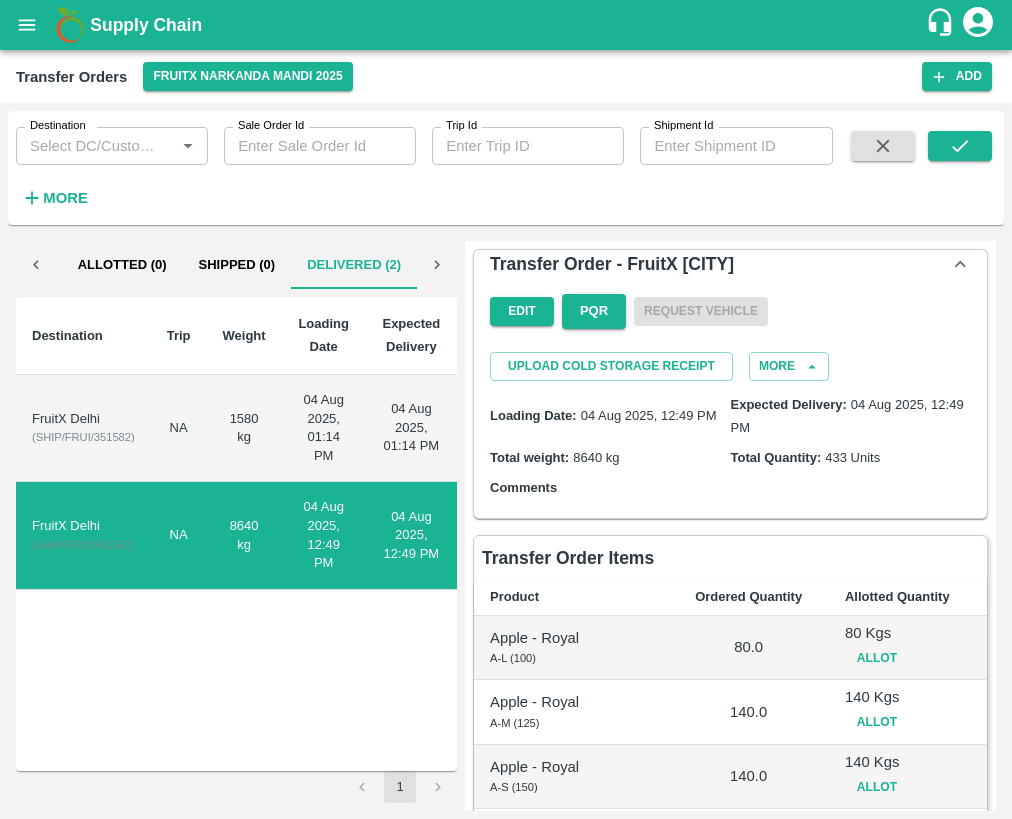 click on "NA" at bounding box center [179, 428] 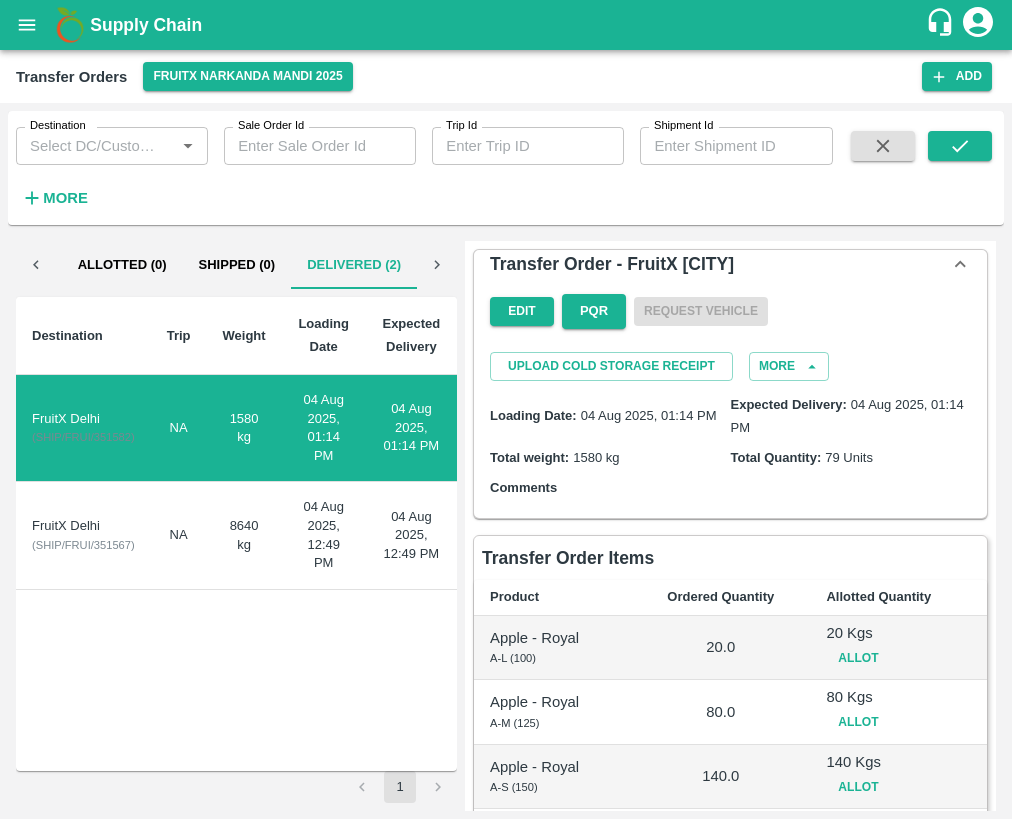 click on "8640 kg" at bounding box center [244, 535] 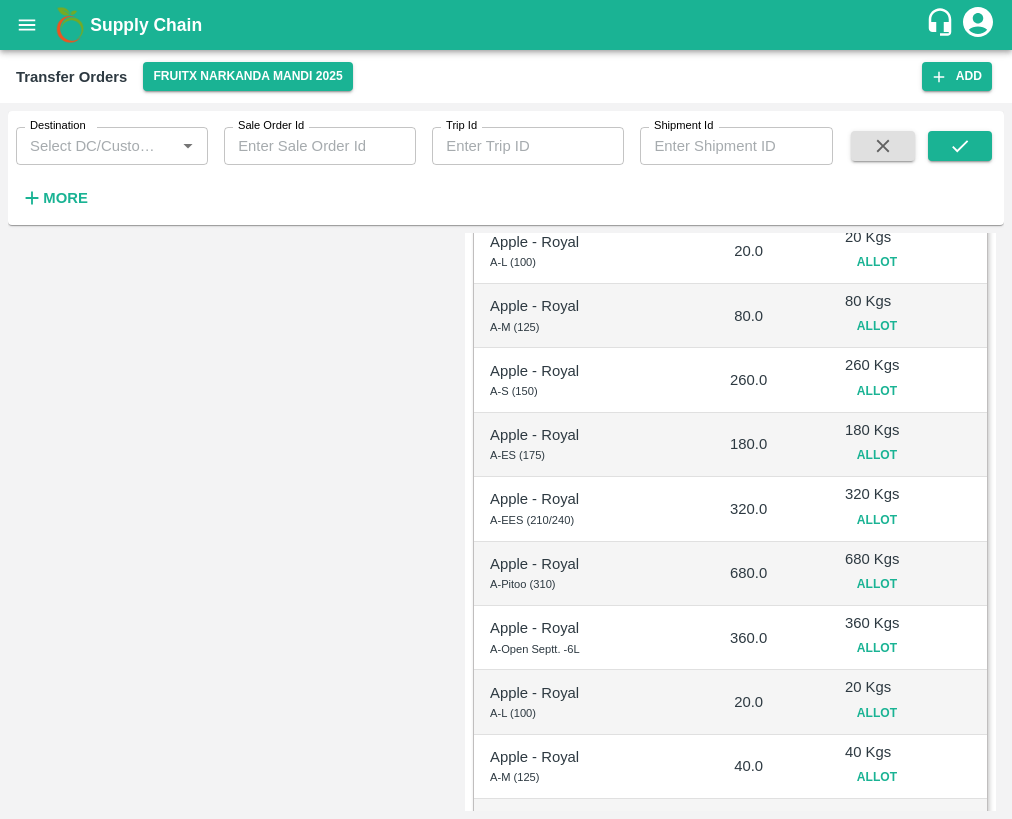 scroll, scrollTop: 0, scrollLeft: 0, axis: both 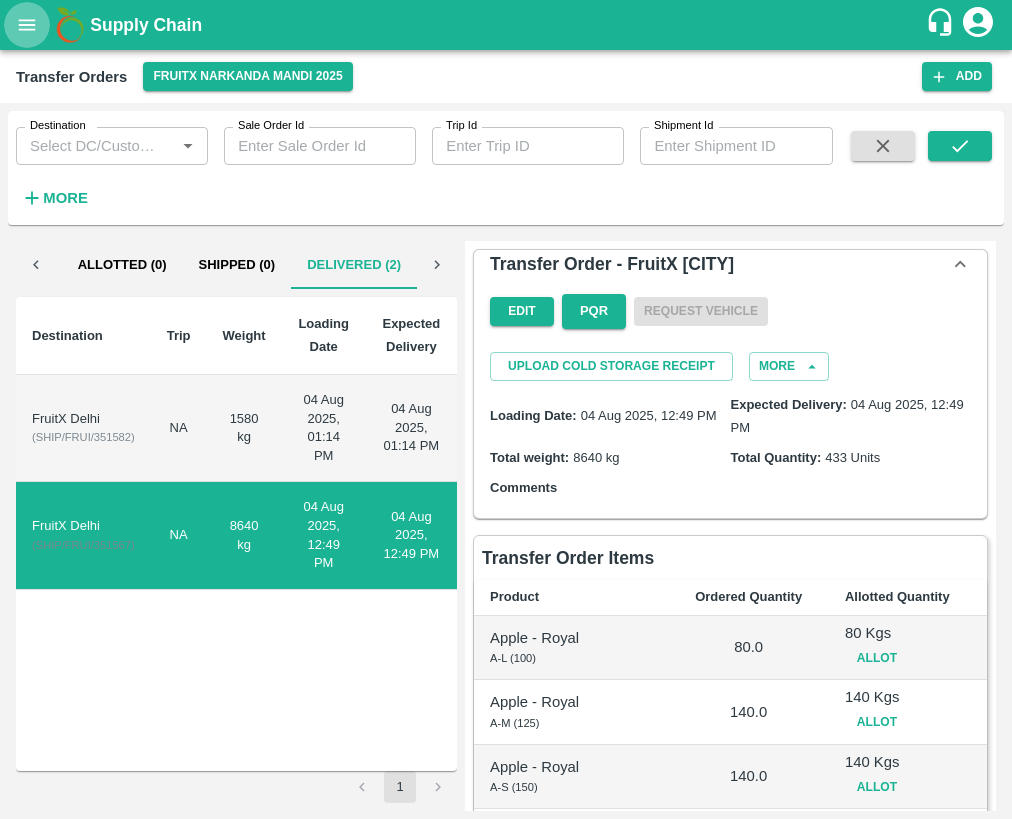 click at bounding box center [27, 25] 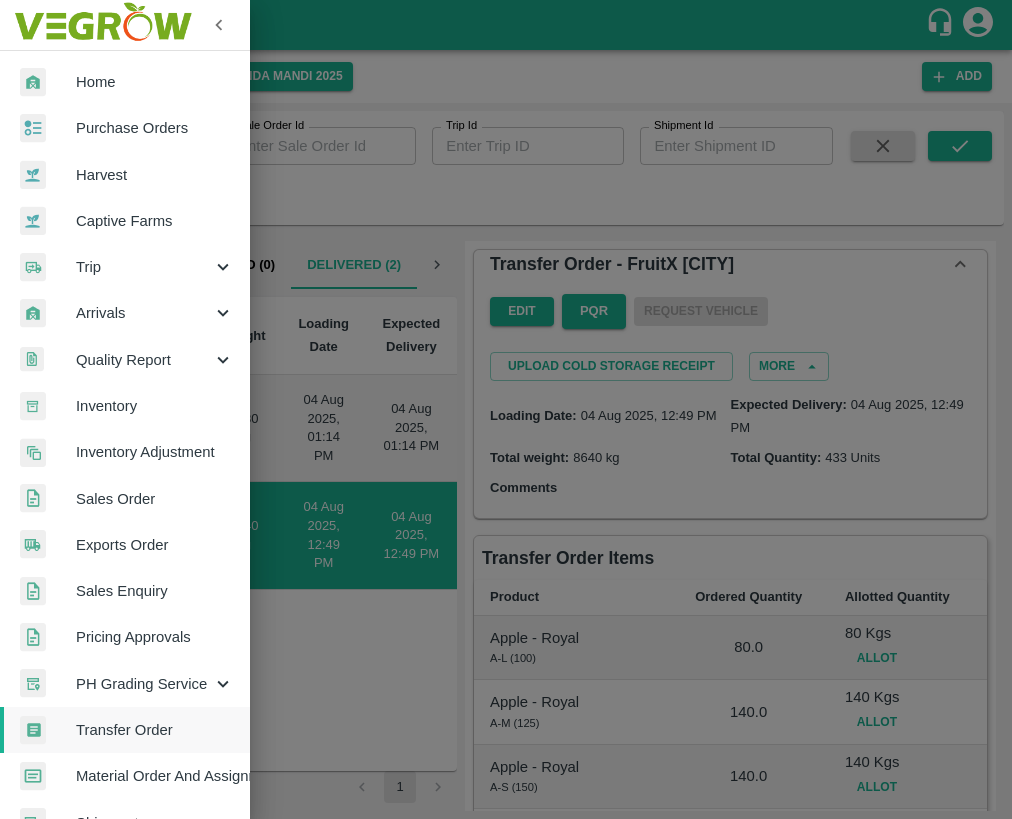 click on "Home" at bounding box center (155, 82) 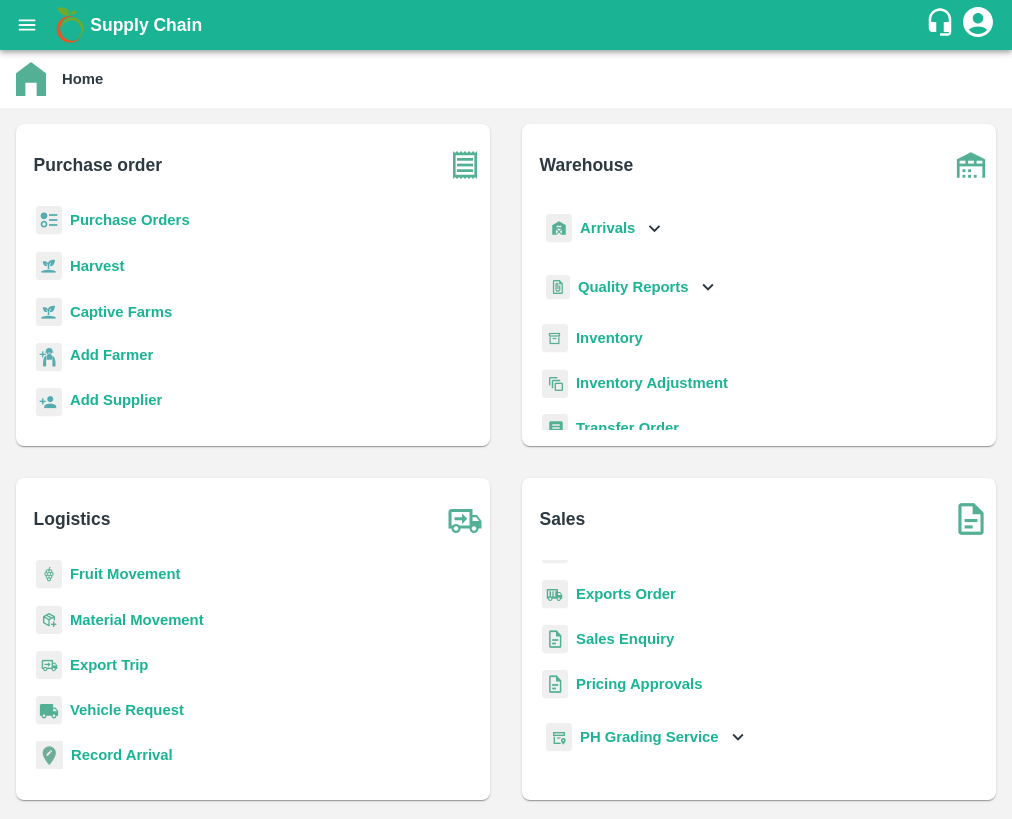 scroll, scrollTop: 0, scrollLeft: 0, axis: both 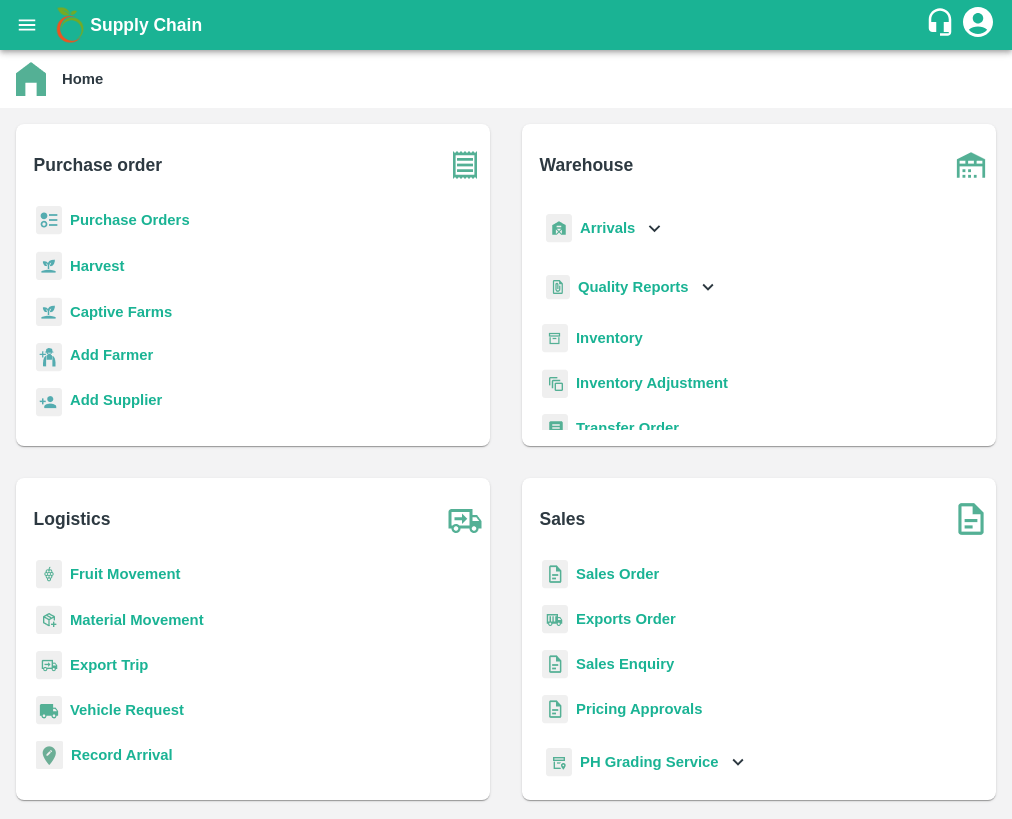 click on "Inventory" at bounding box center [609, 338] 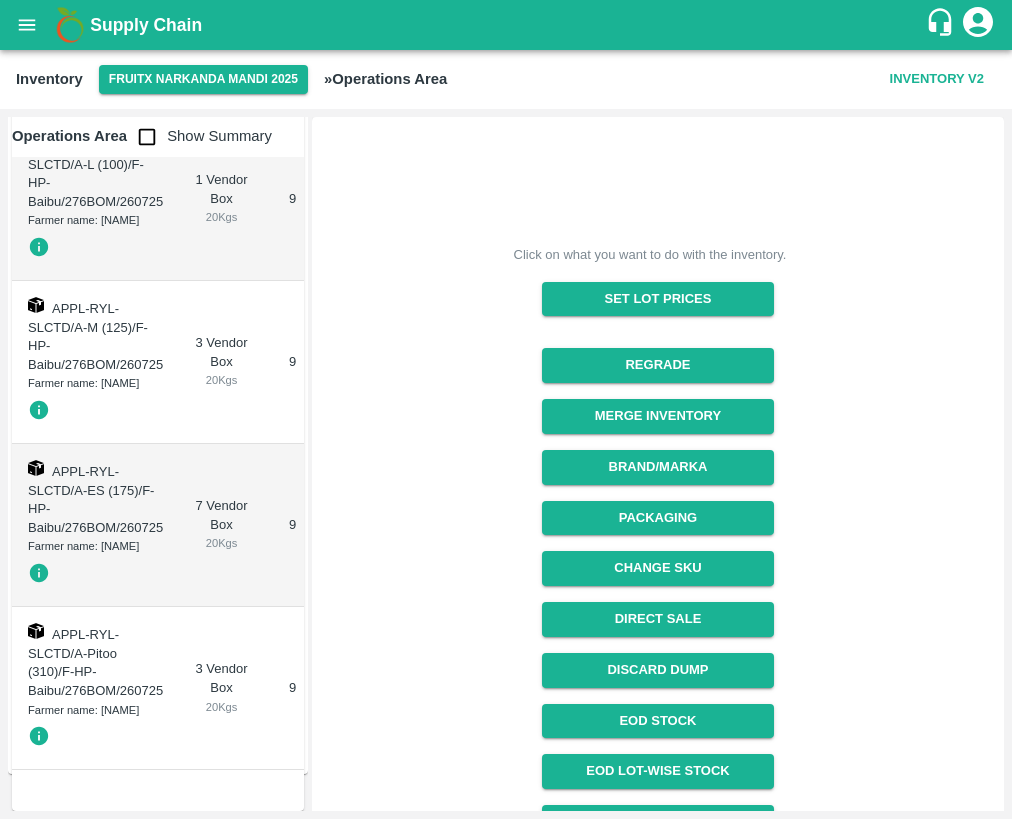 scroll, scrollTop: 0, scrollLeft: 0, axis: both 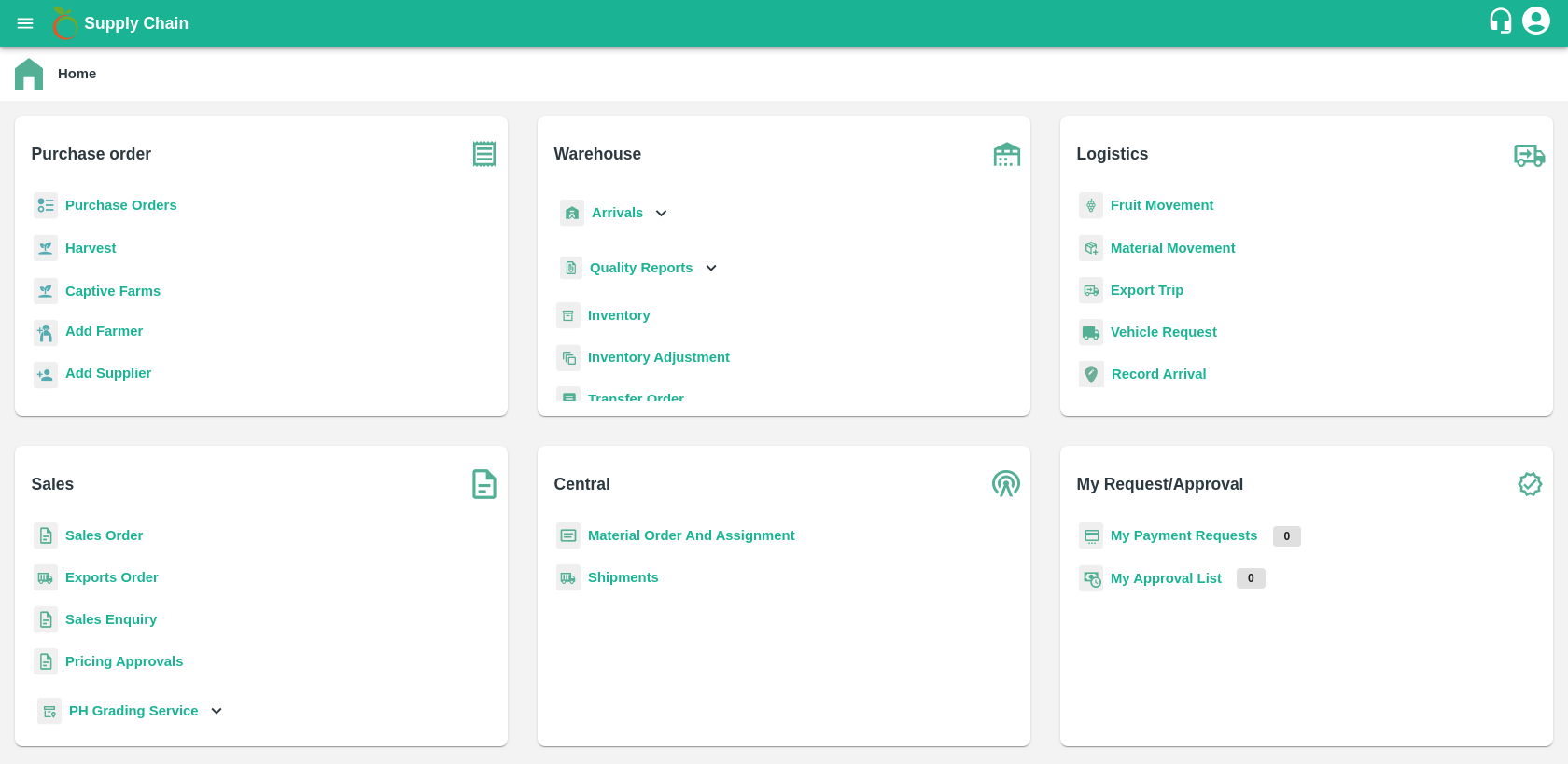 click on "Material Movement" at bounding box center (1173, 248) 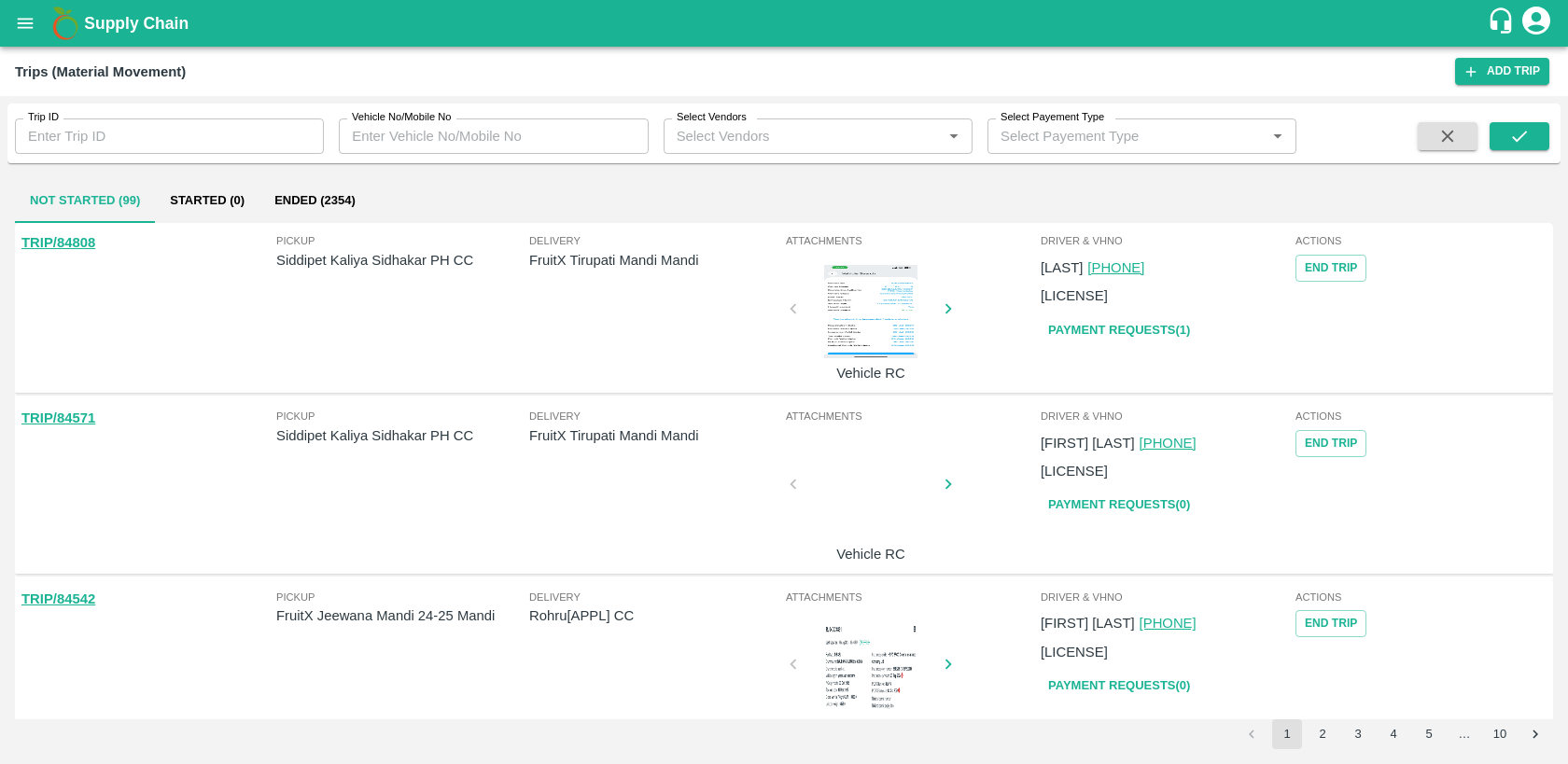 click at bounding box center (871, 490) 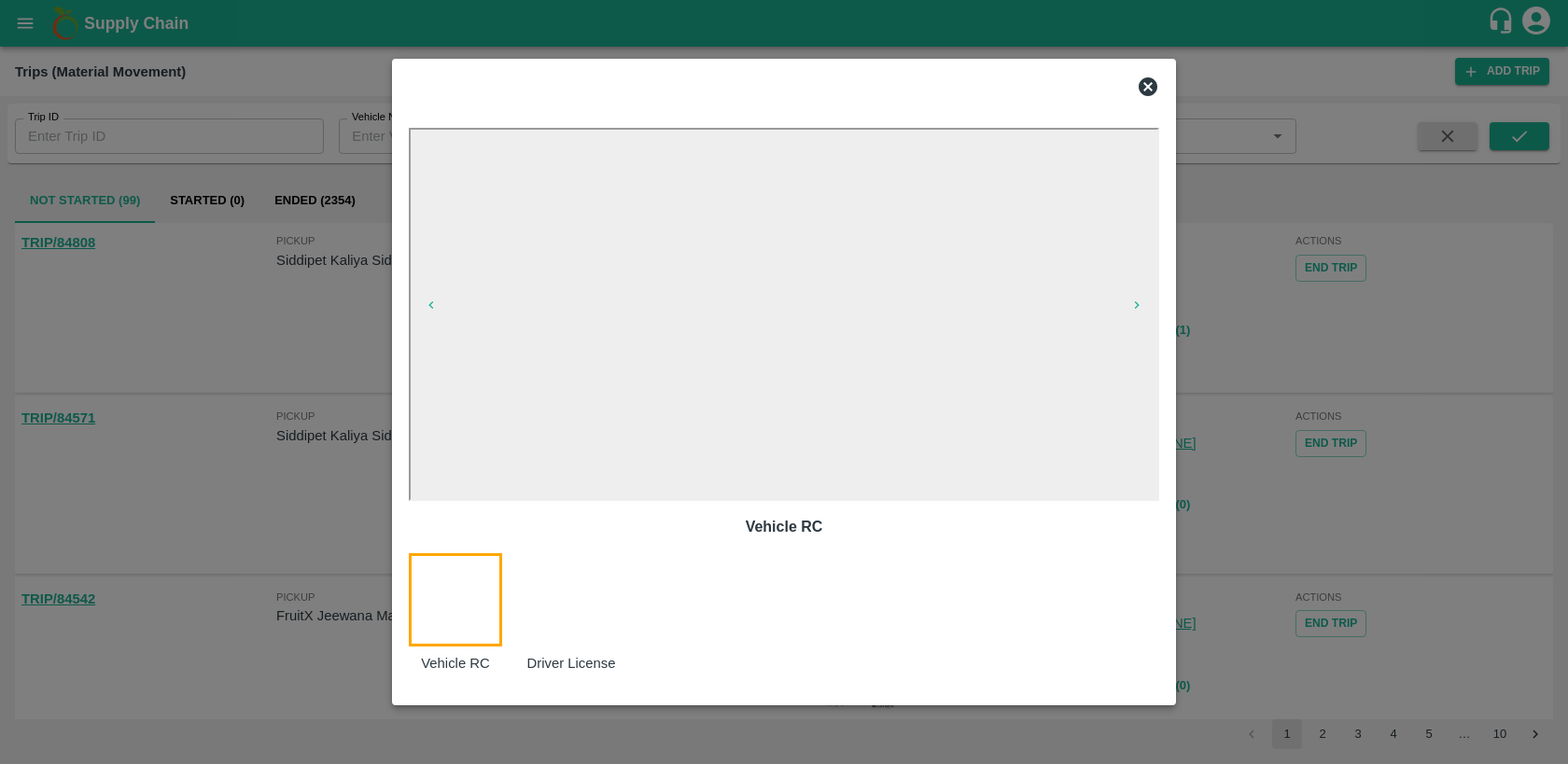 click 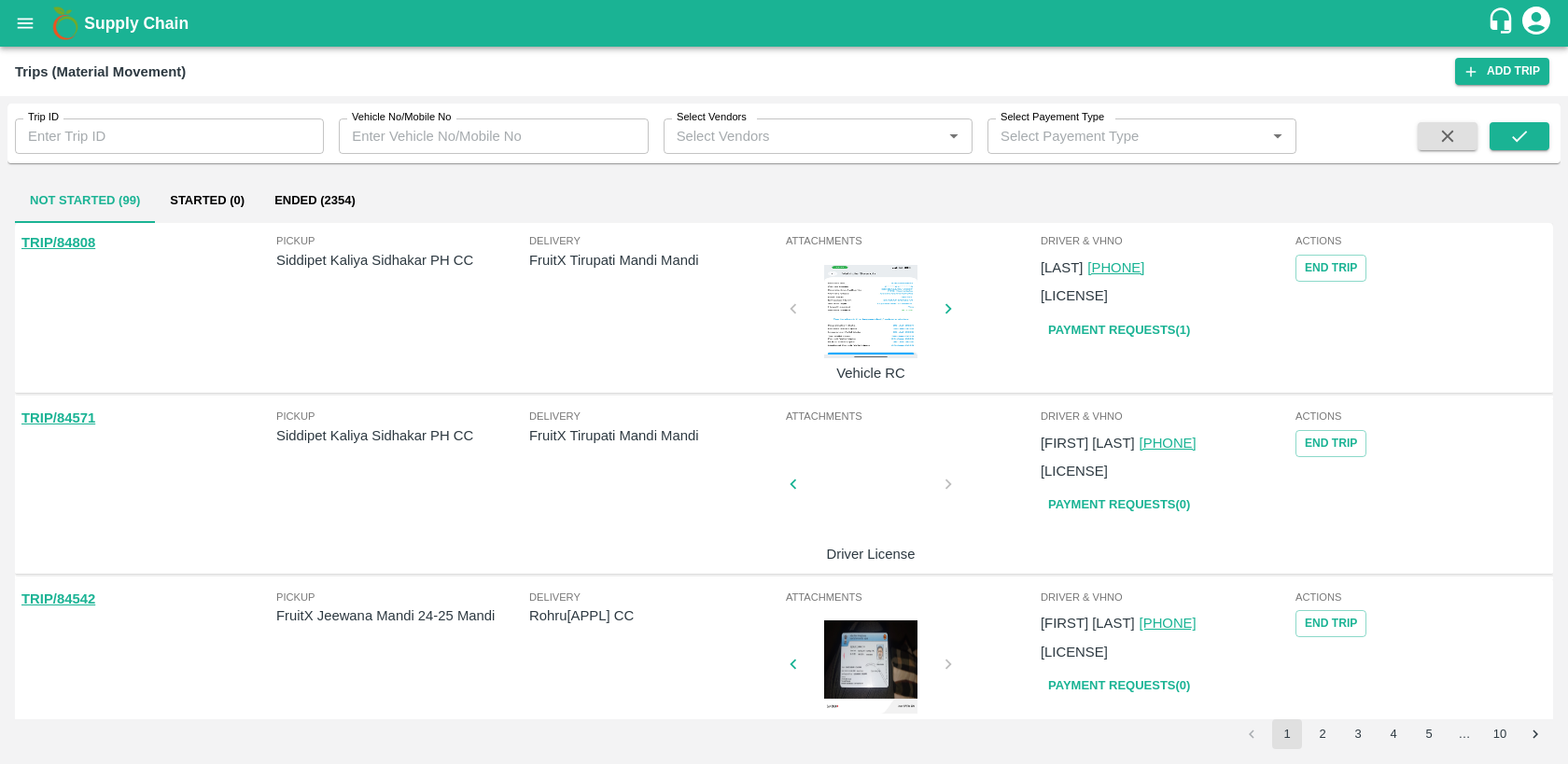 click on "Pickup Siddipet Kaliya Sidhakar PH CC" at bounding box center (402, 305) 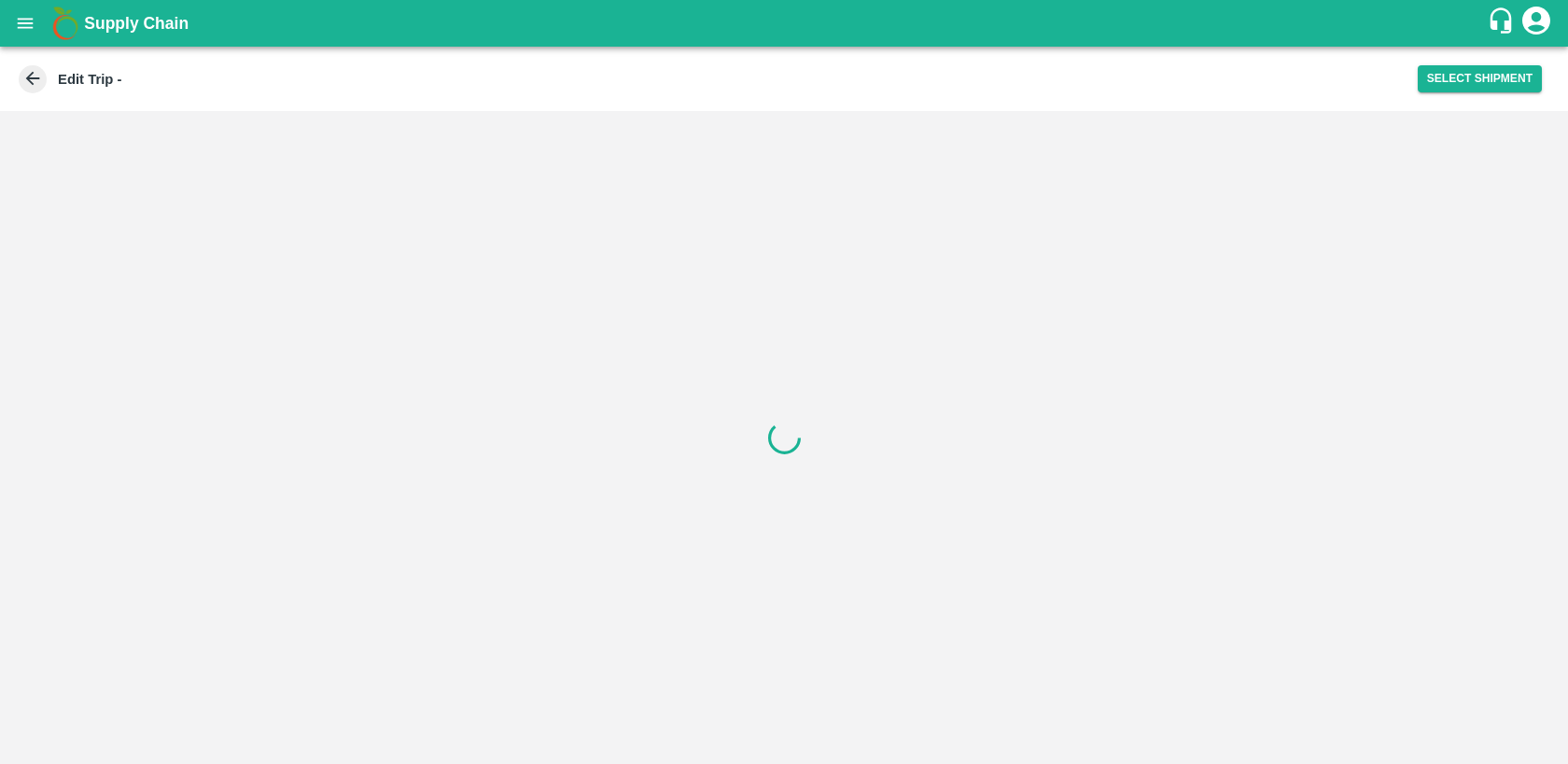 scroll, scrollTop: 0, scrollLeft: 0, axis: both 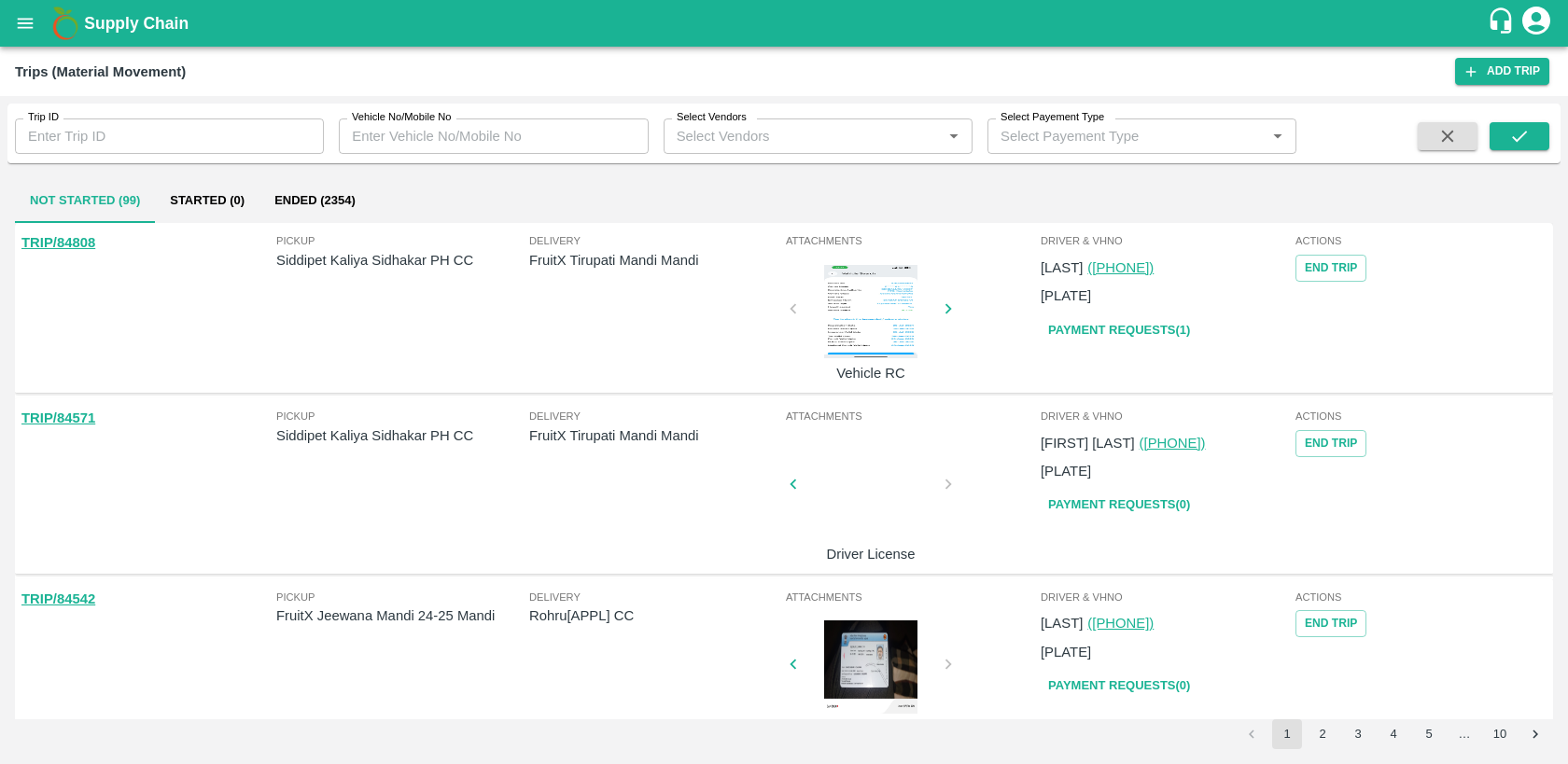 click 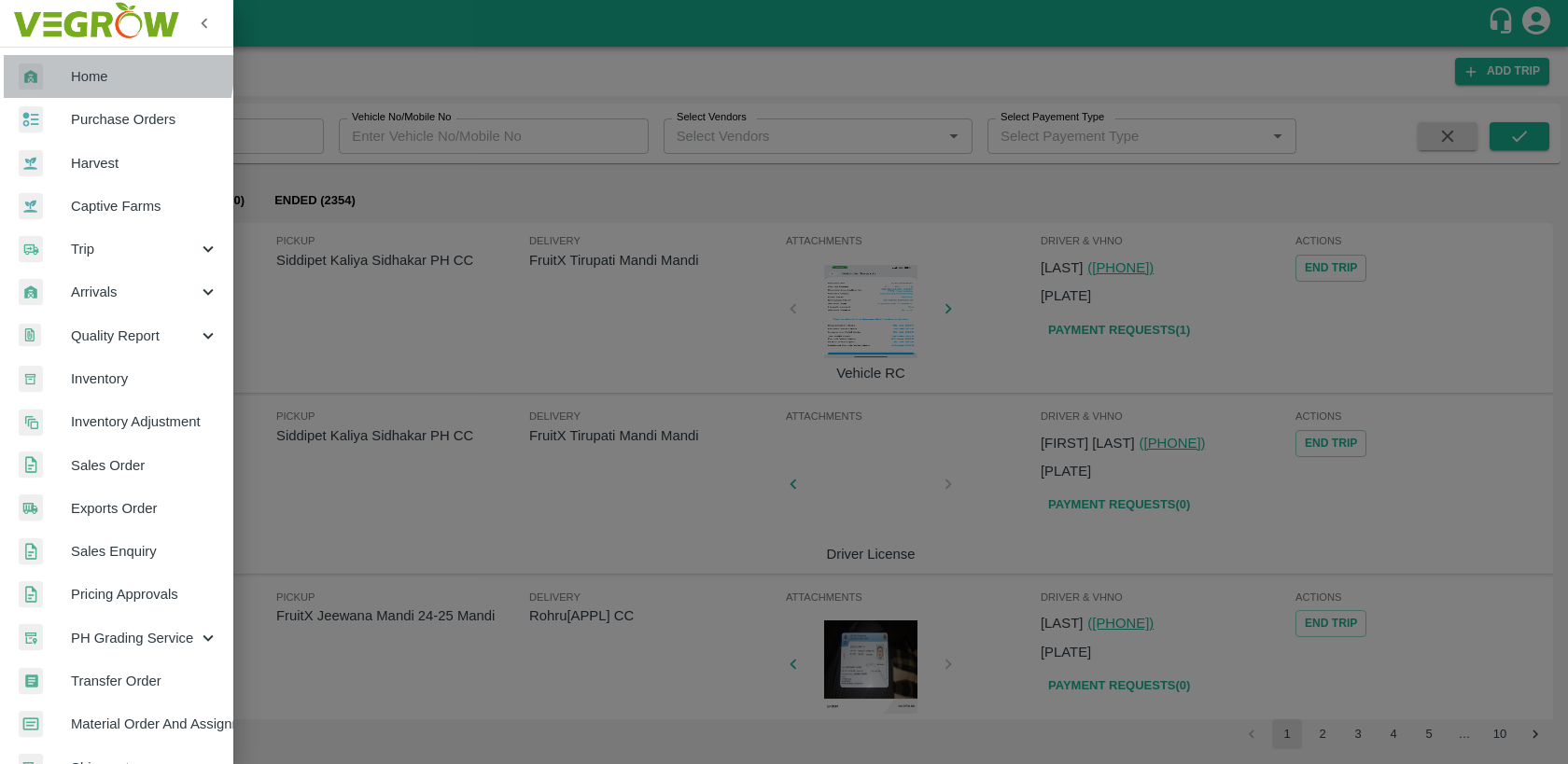 click on "Home" at bounding box center [145, 76] 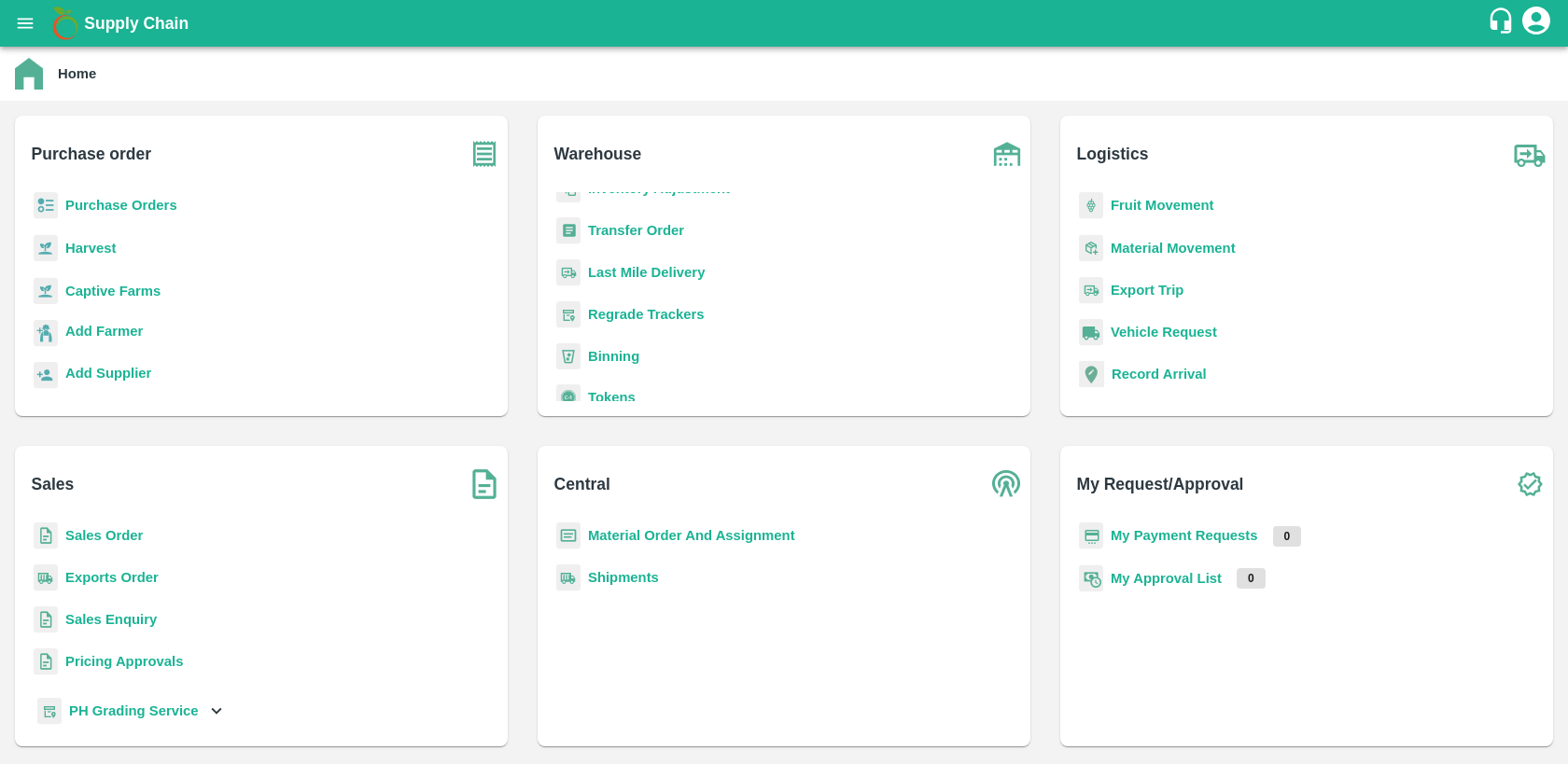 scroll, scrollTop: 0, scrollLeft: 0, axis: both 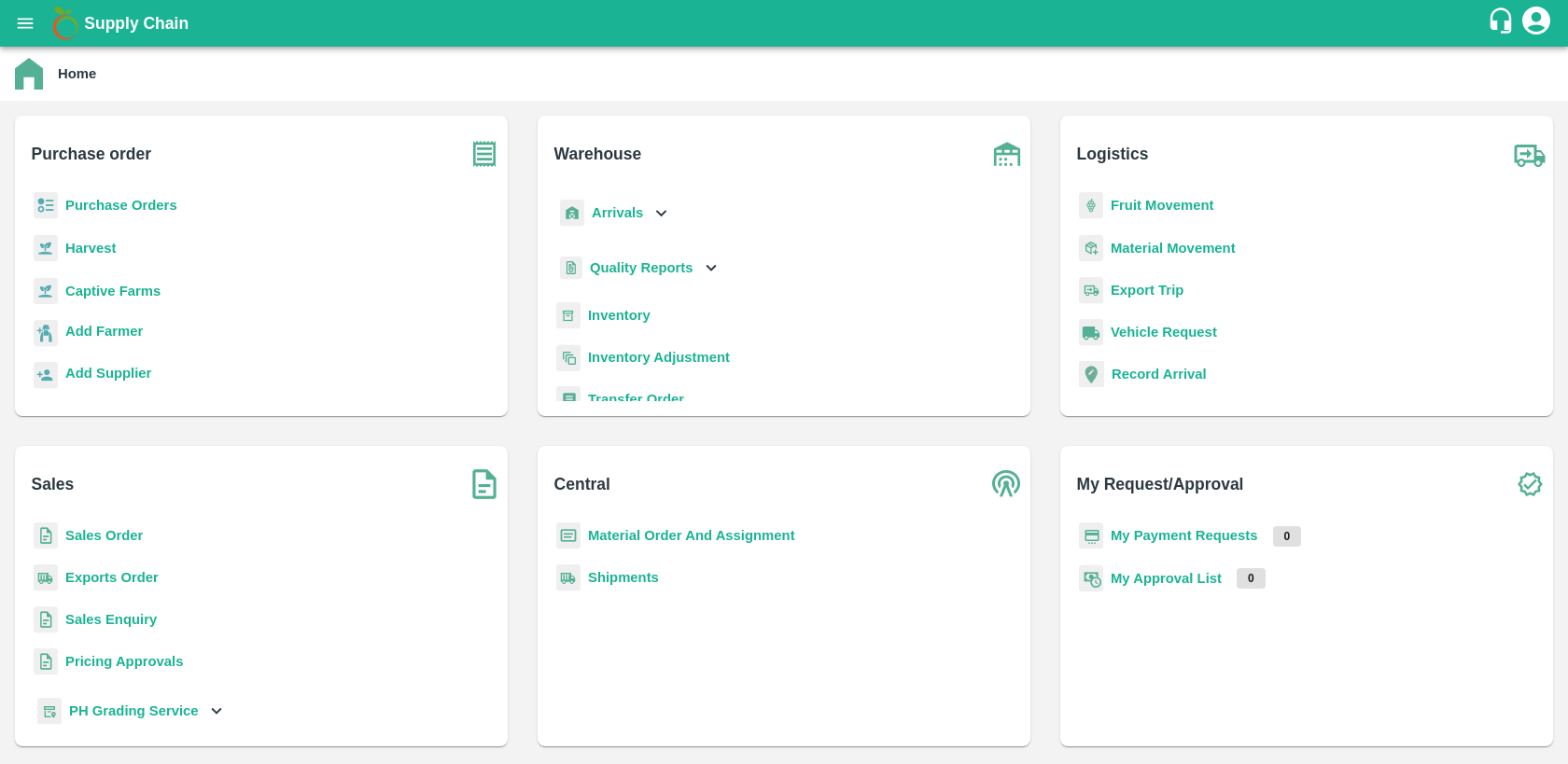 click on "Shipments" at bounding box center (623, 577) 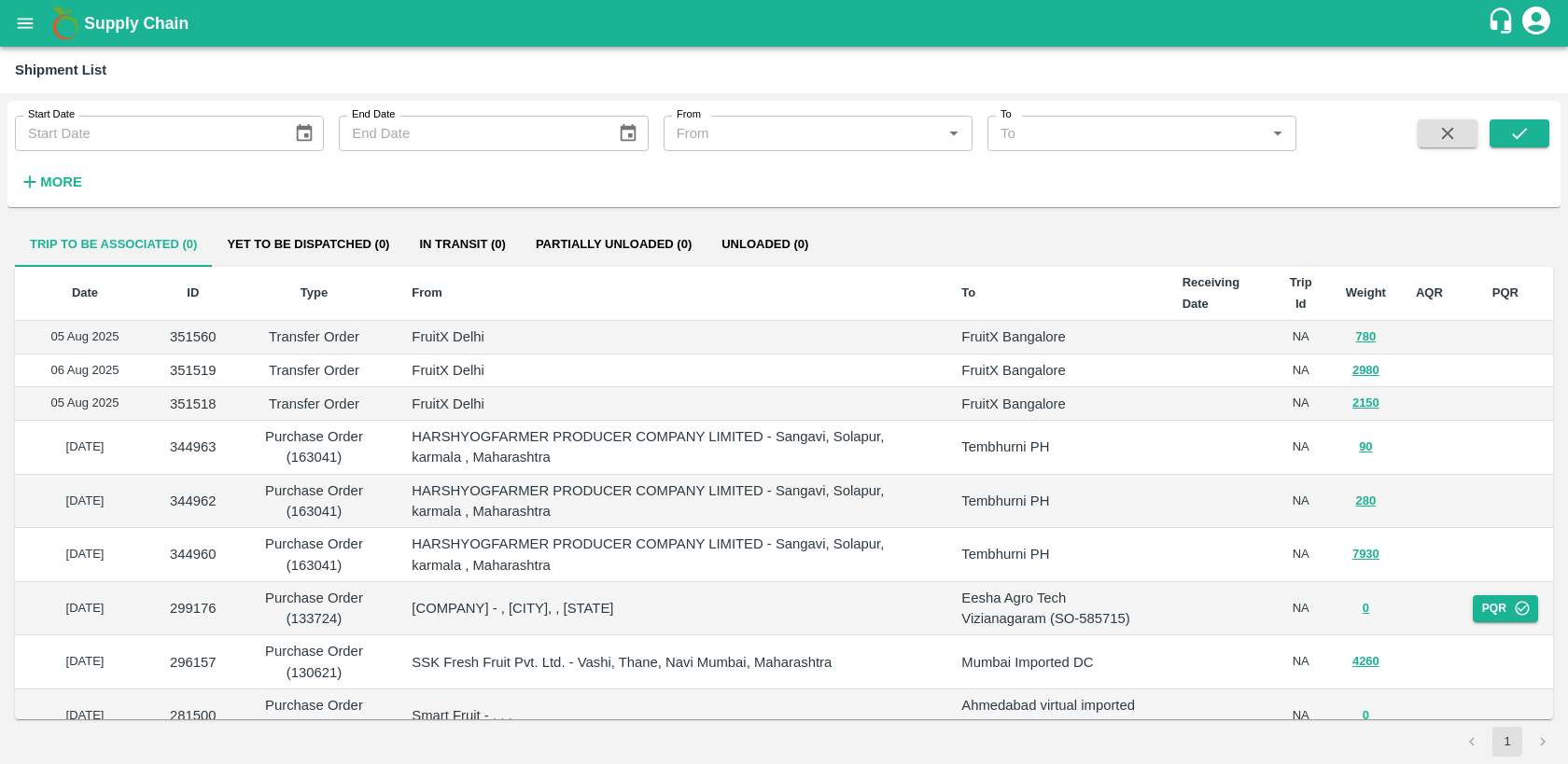 type on "DD/MM/YYYY" 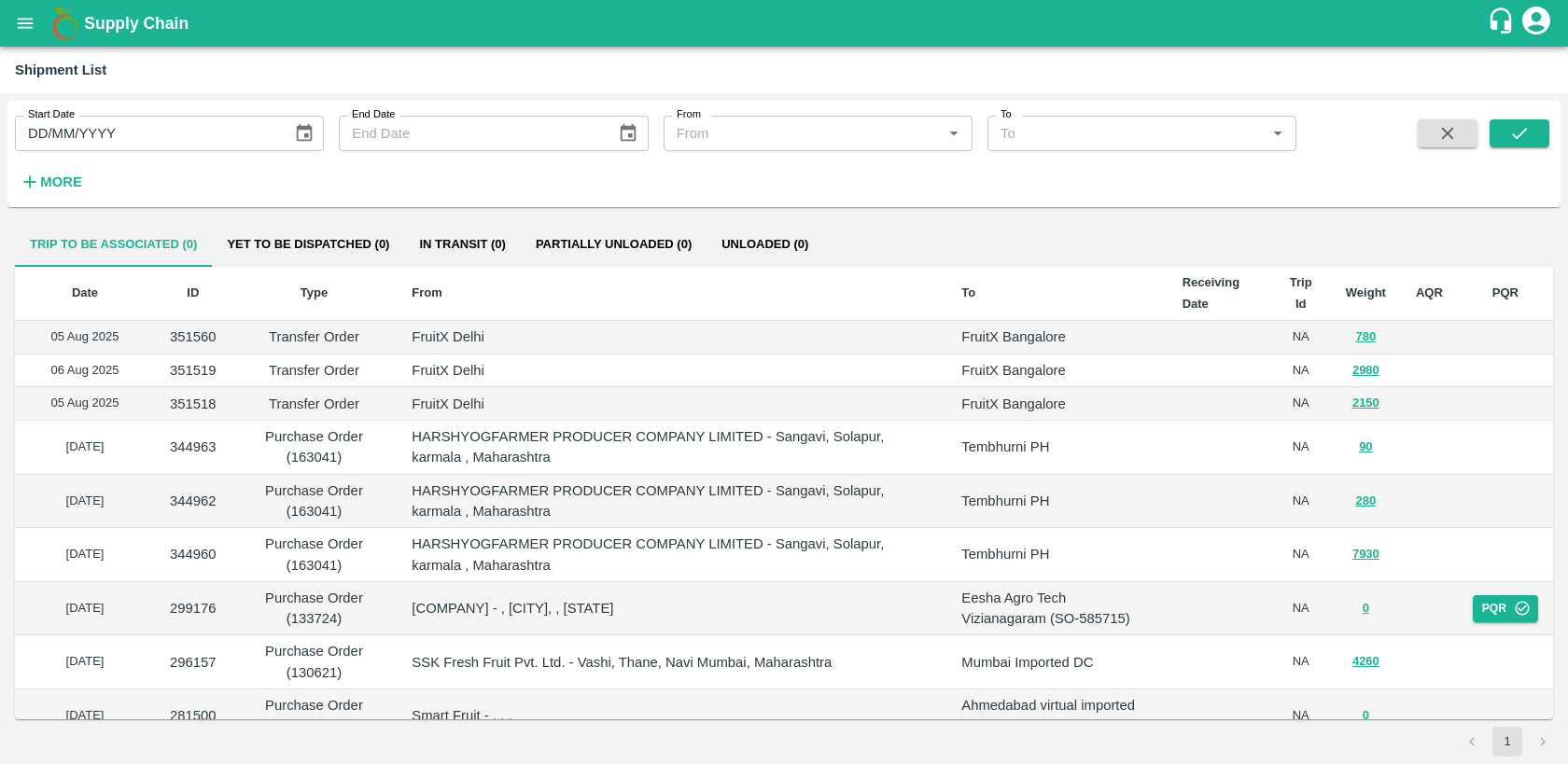 click on "DD/MM/YYYY" at bounding box center [147, 133] 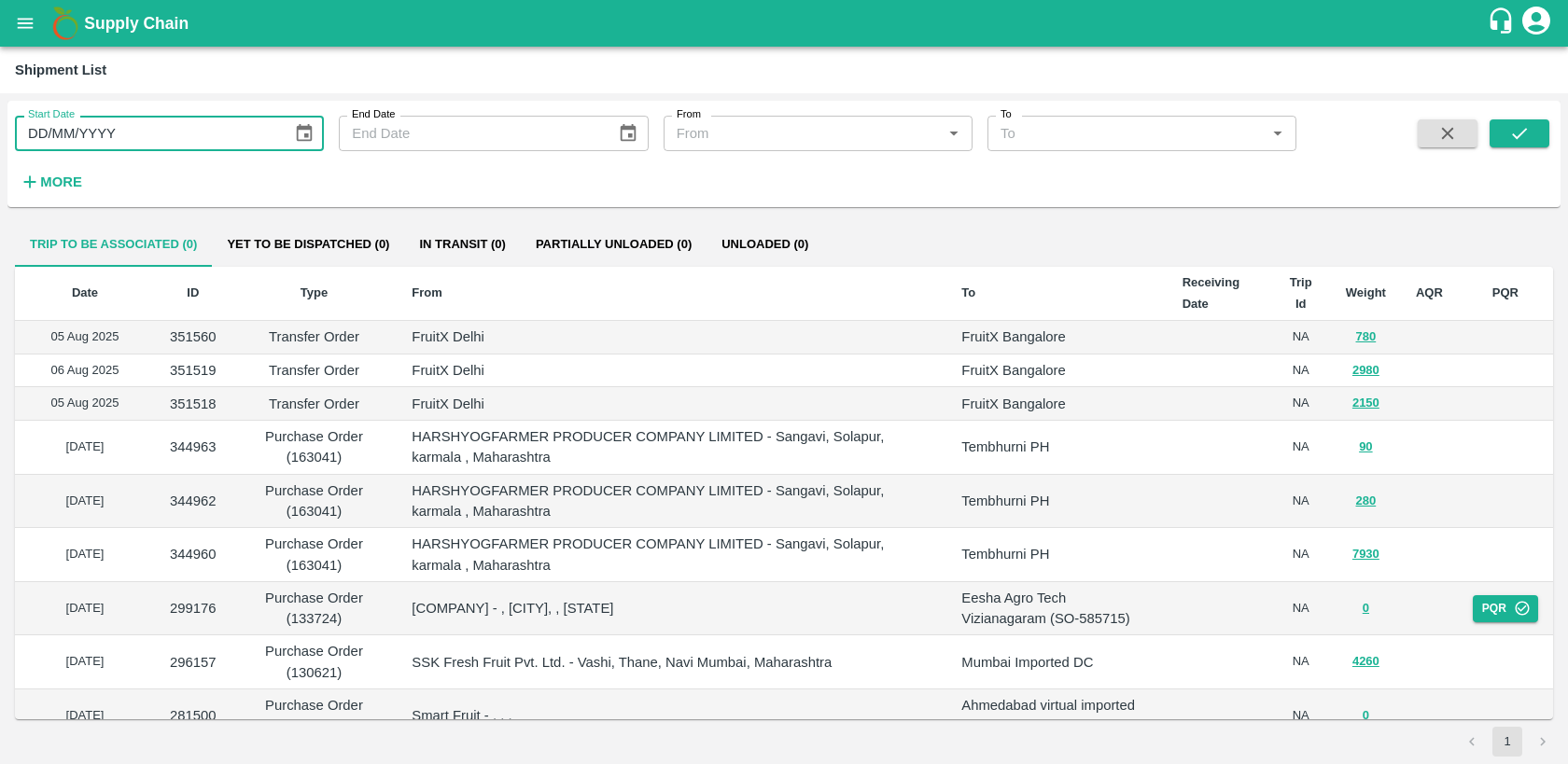 type 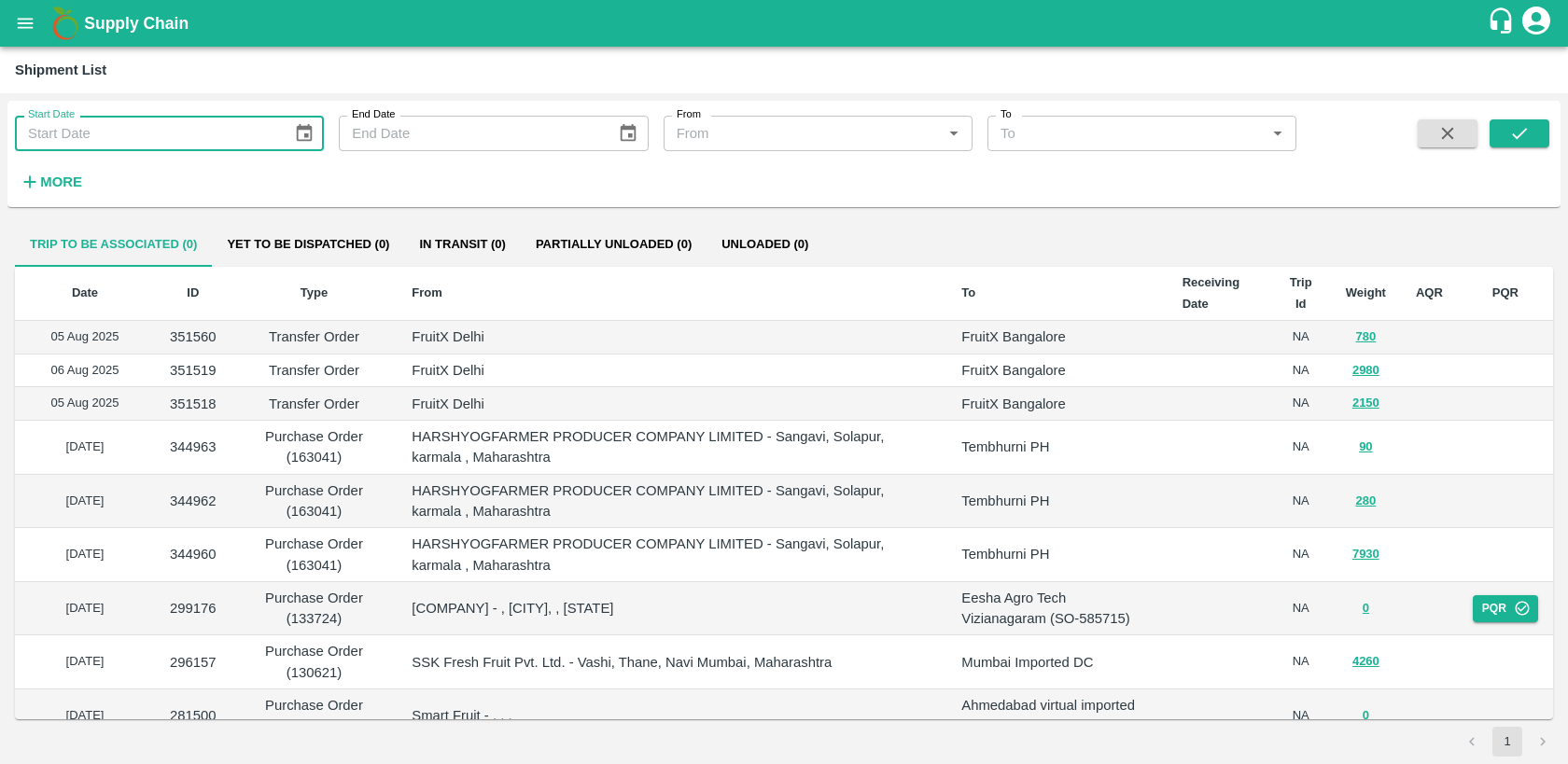click on "Start Date Start Date End Date End Date From From   * To To   * More" at bounding box center (648, 149) 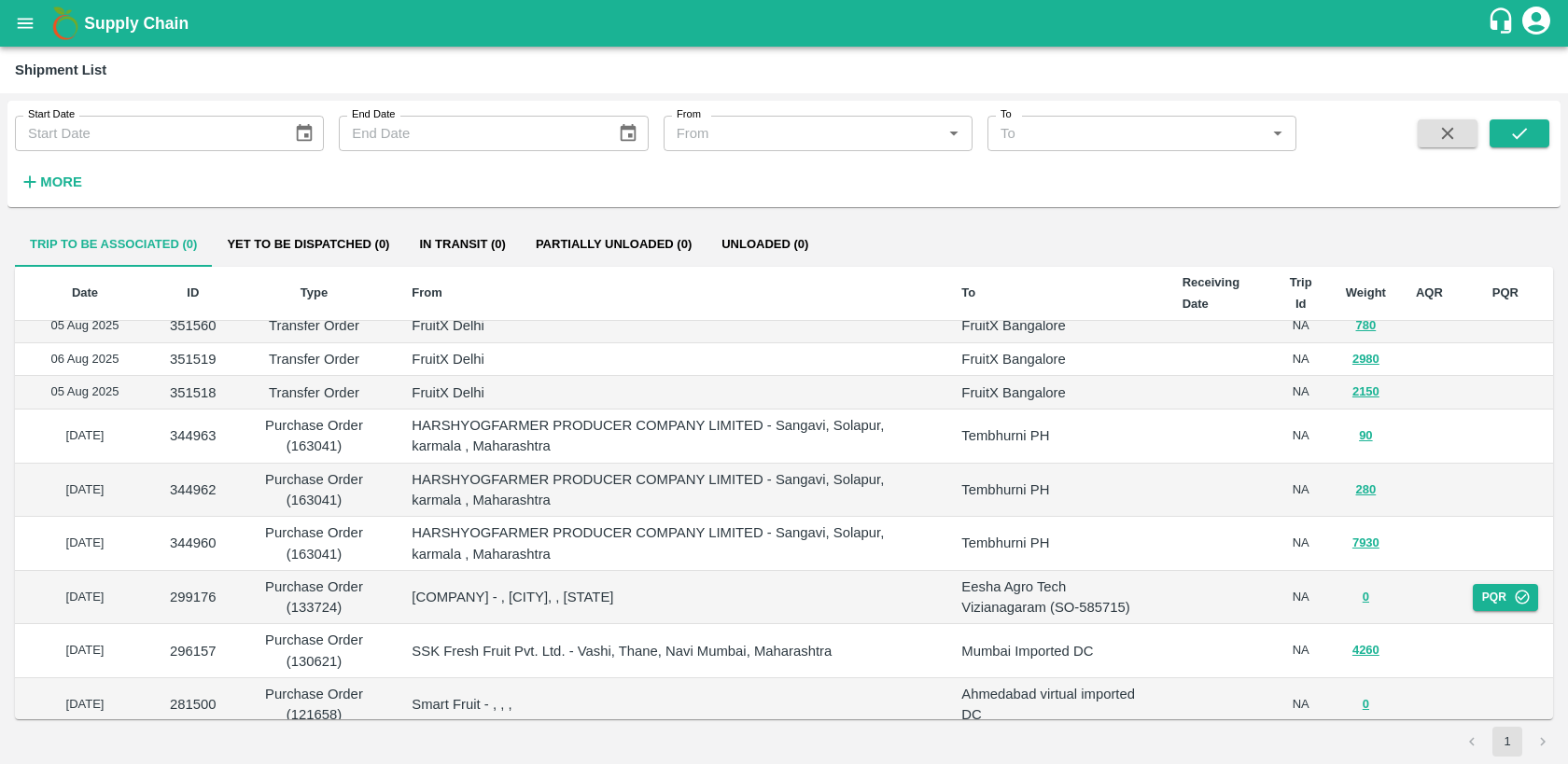 scroll, scrollTop: 0, scrollLeft: 0, axis: both 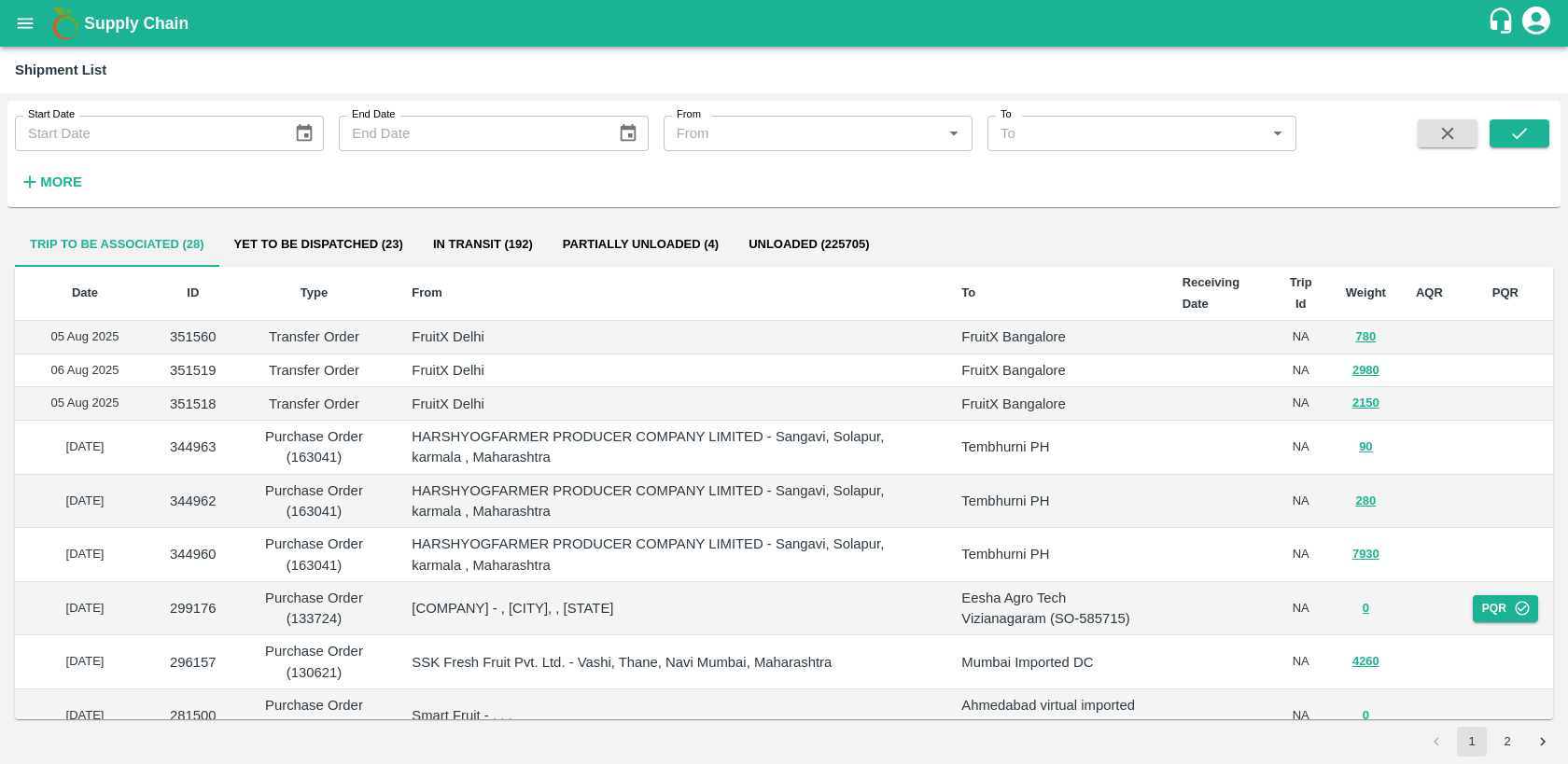 click on "More" at bounding box center (61, 182) 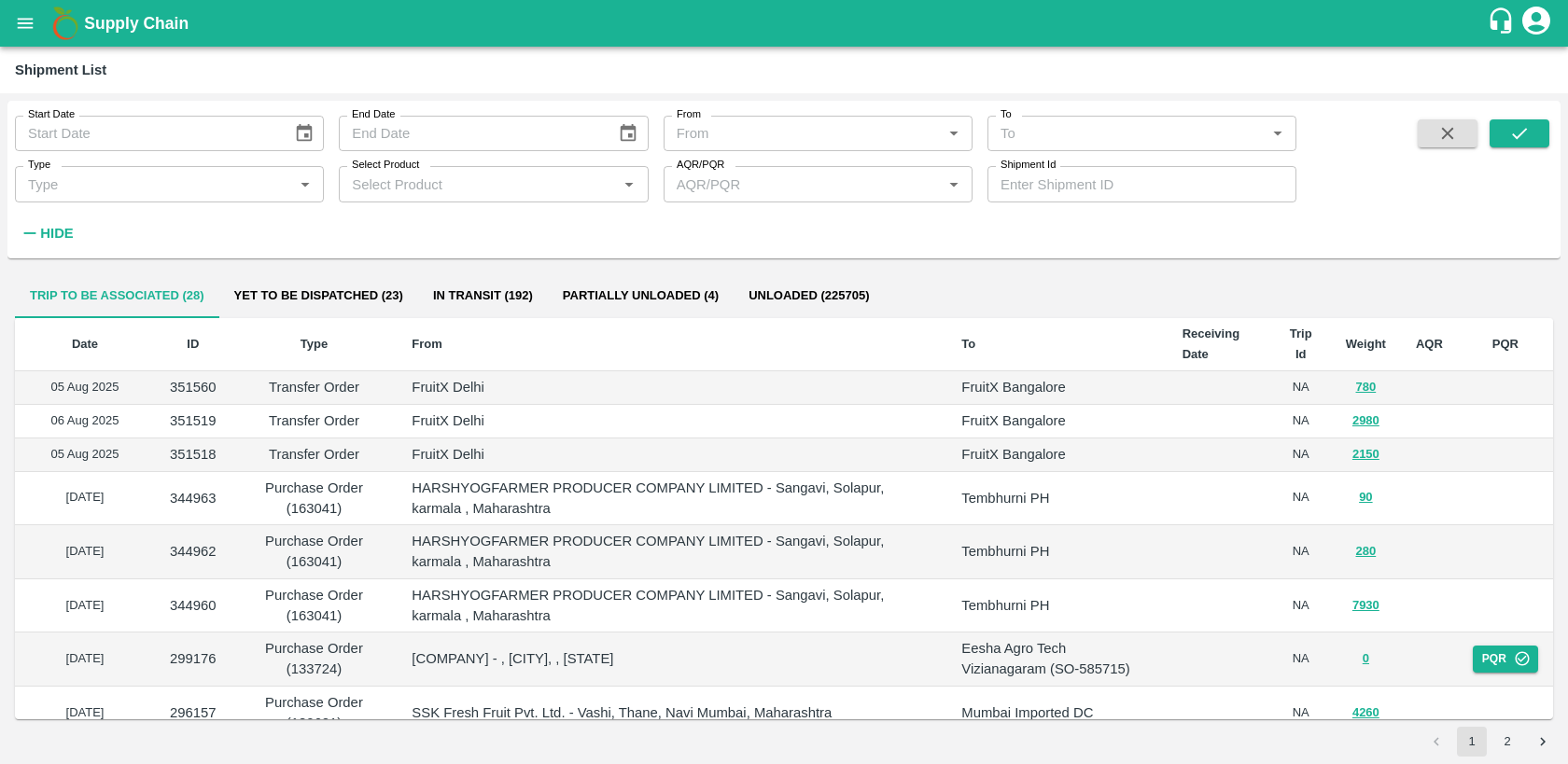 click on "Shipment Id" at bounding box center [1141, 184] 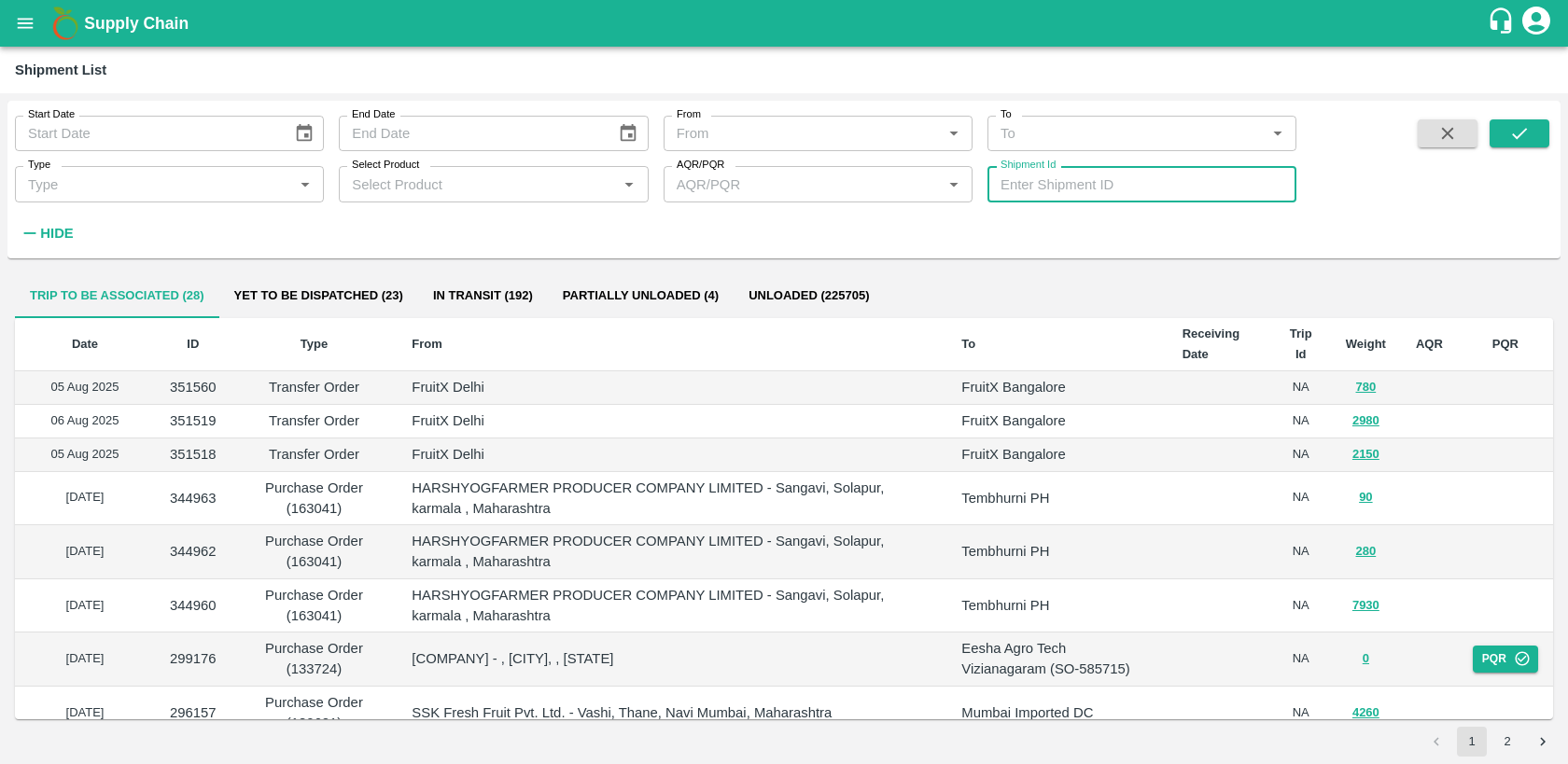 paste on "mo = MaterialOrder.find(id) parent_mo = mo.parent_material_order mo.destroy! parent_mo.destroy!" 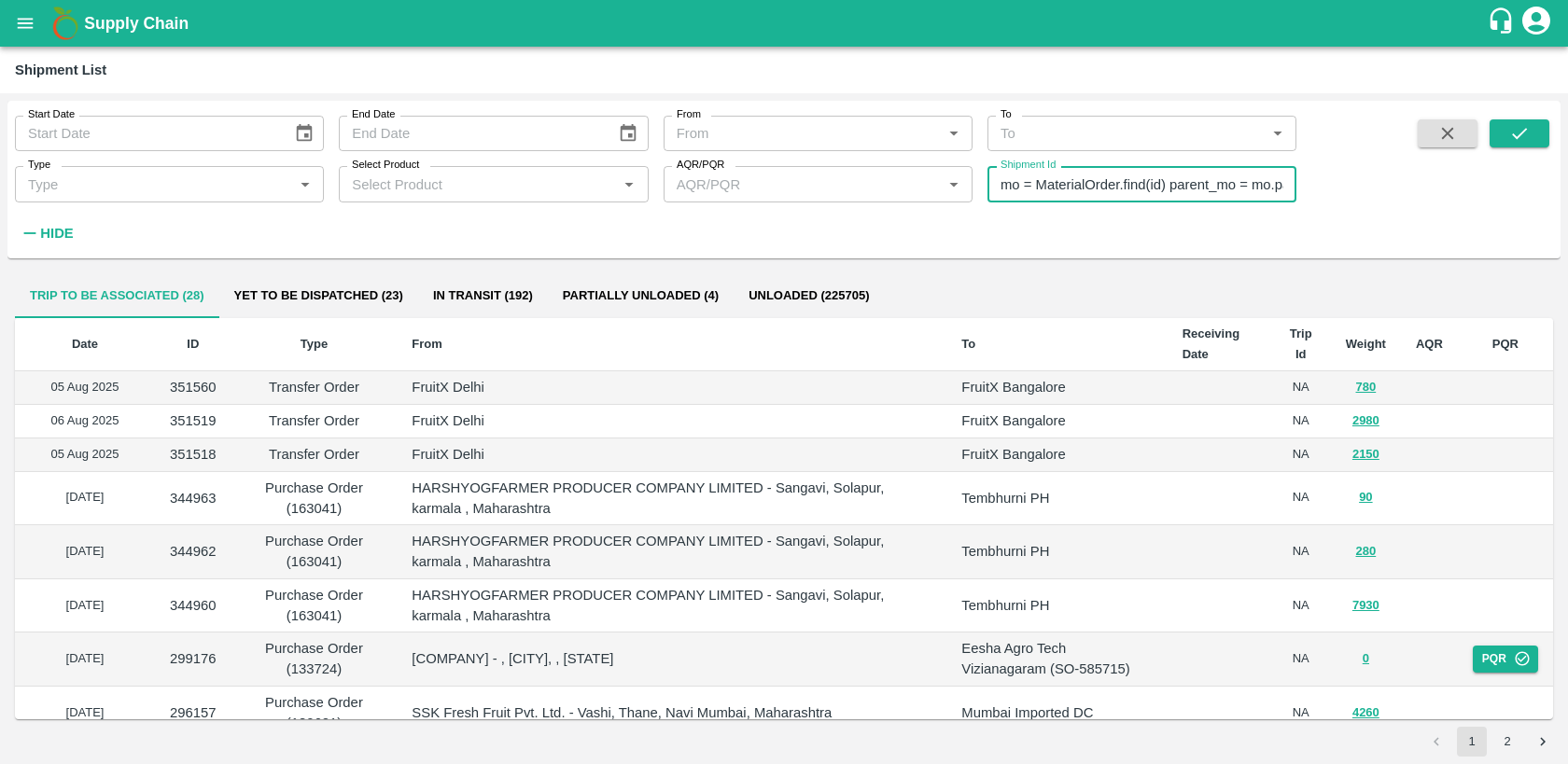 scroll, scrollTop: 0, scrollLeft: 327, axis: horizontal 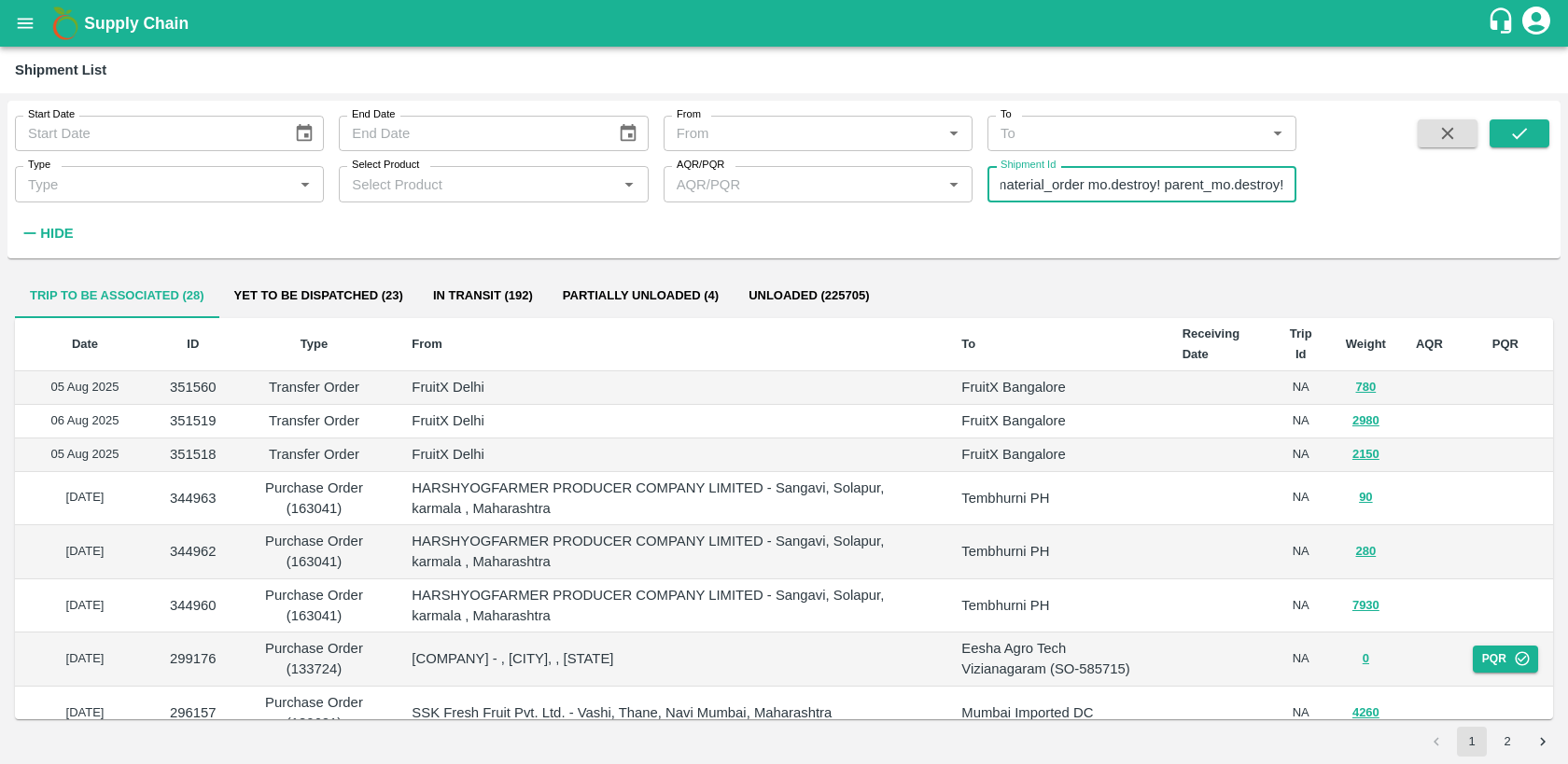 type on "mo = MaterialOrder.find(id) parent_mo = mo.parent_material_order mo.destroy! parent_mo.destroy!" 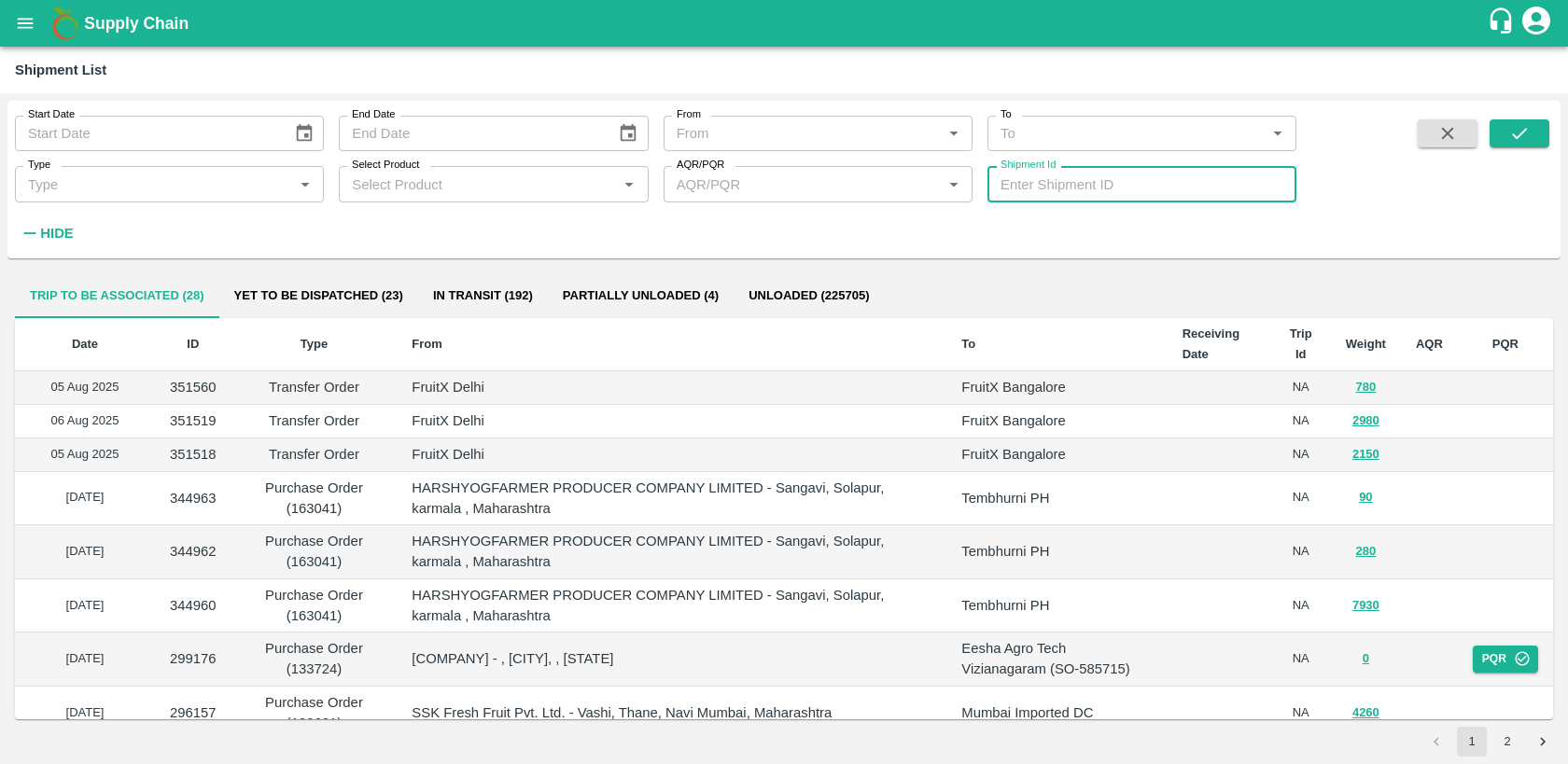 scroll, scrollTop: 0, scrollLeft: 0, axis: both 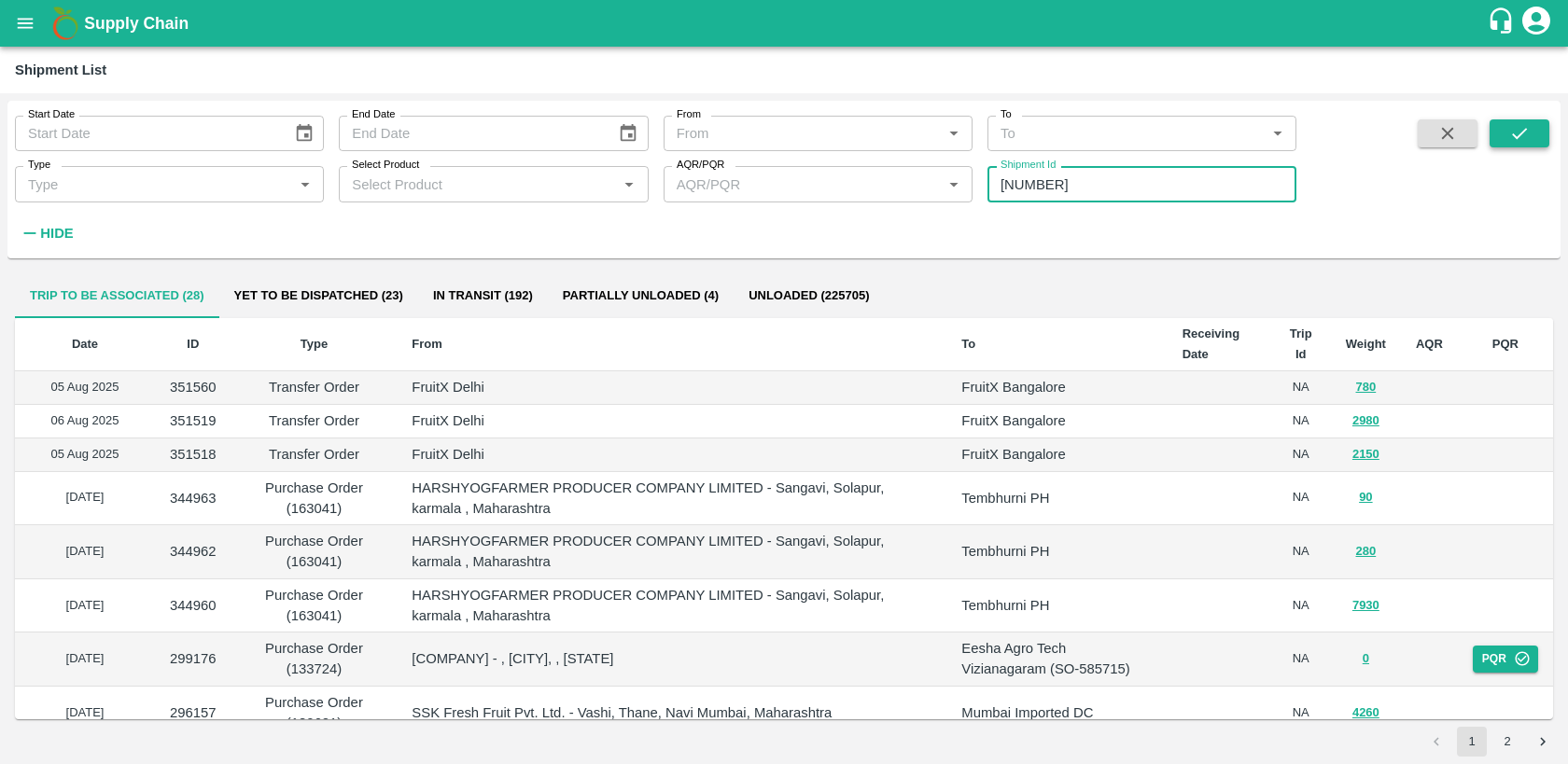 click 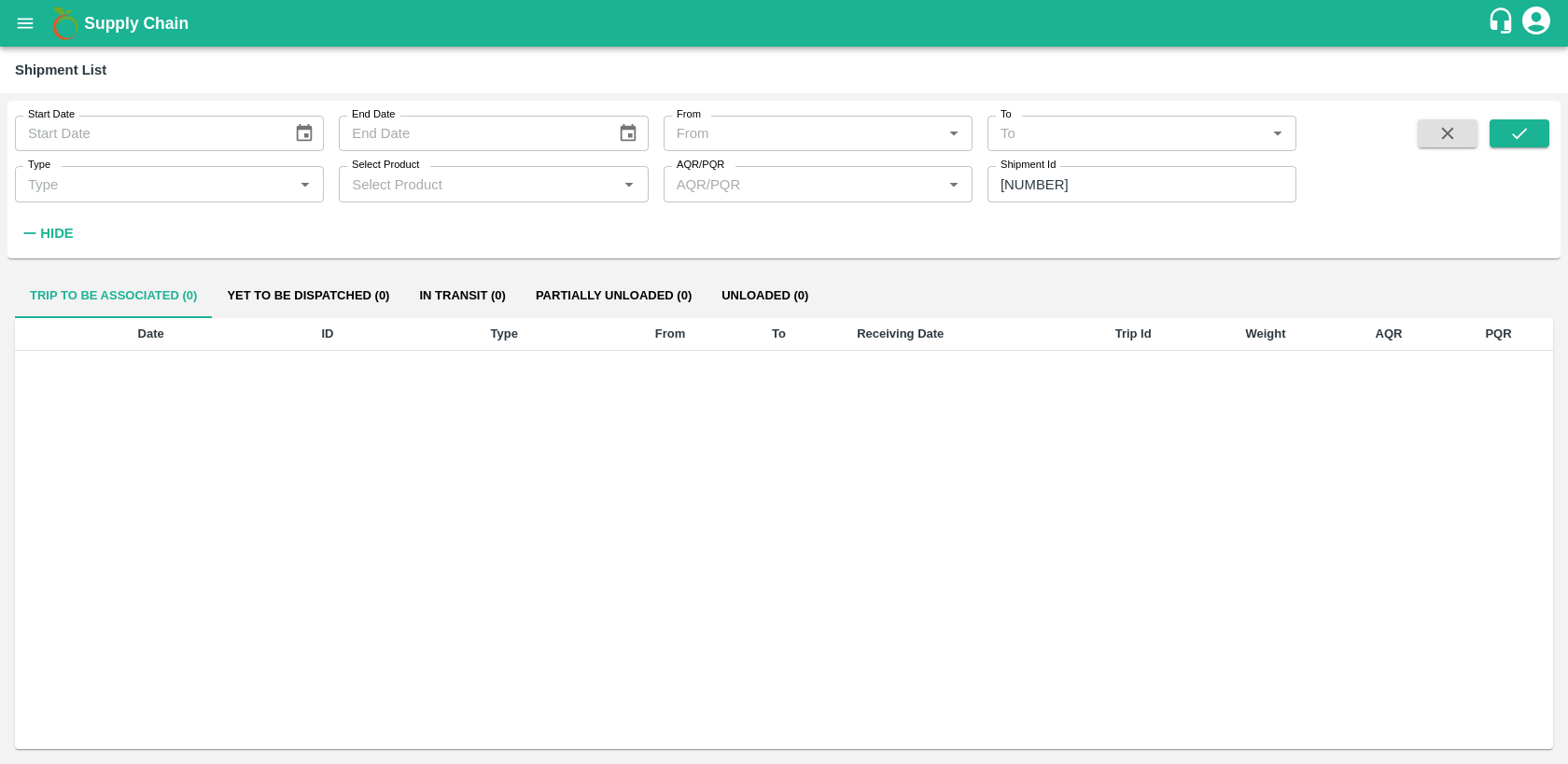 click on "351567" at bounding box center [1141, 184] 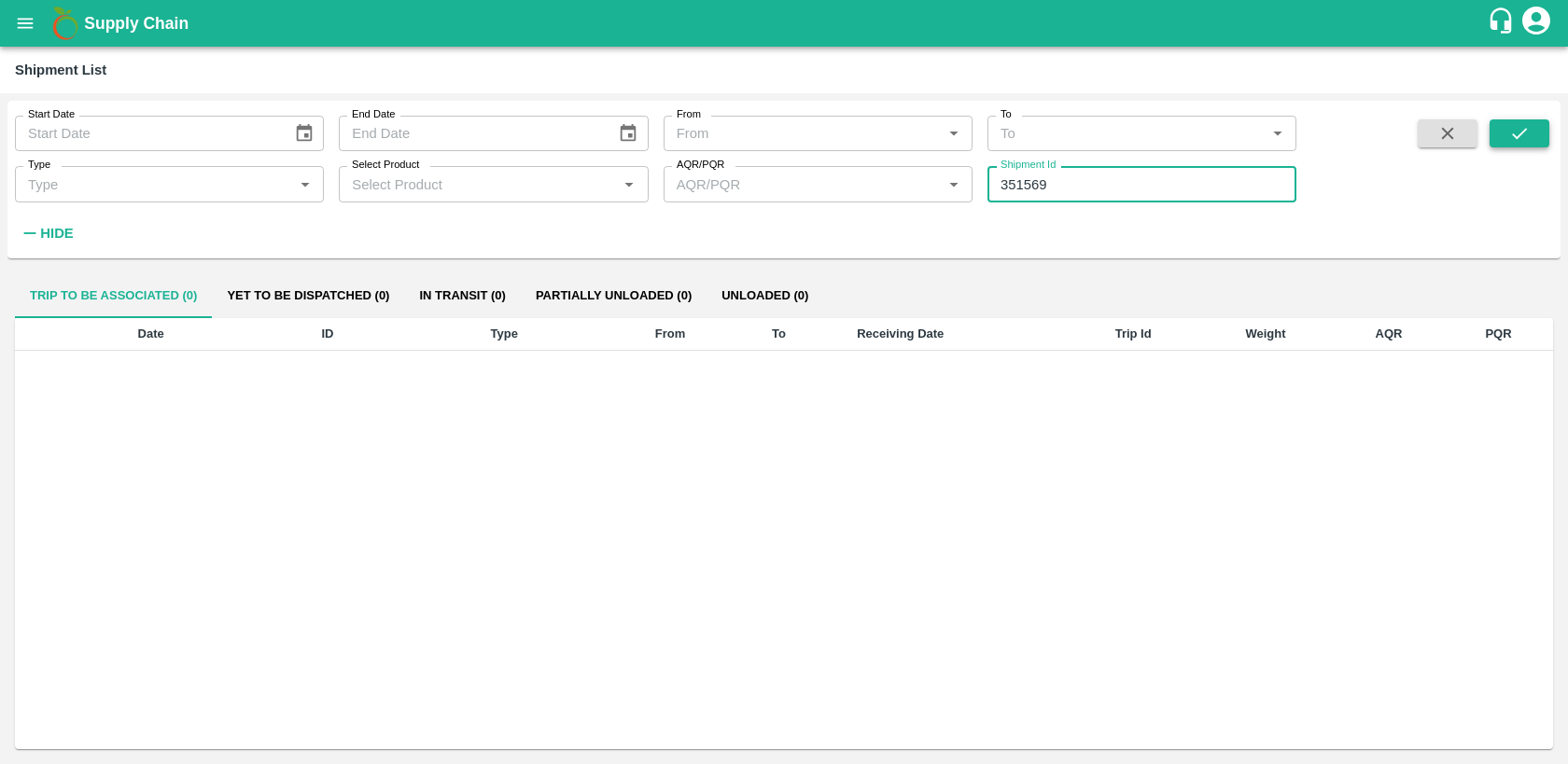 type on "351569" 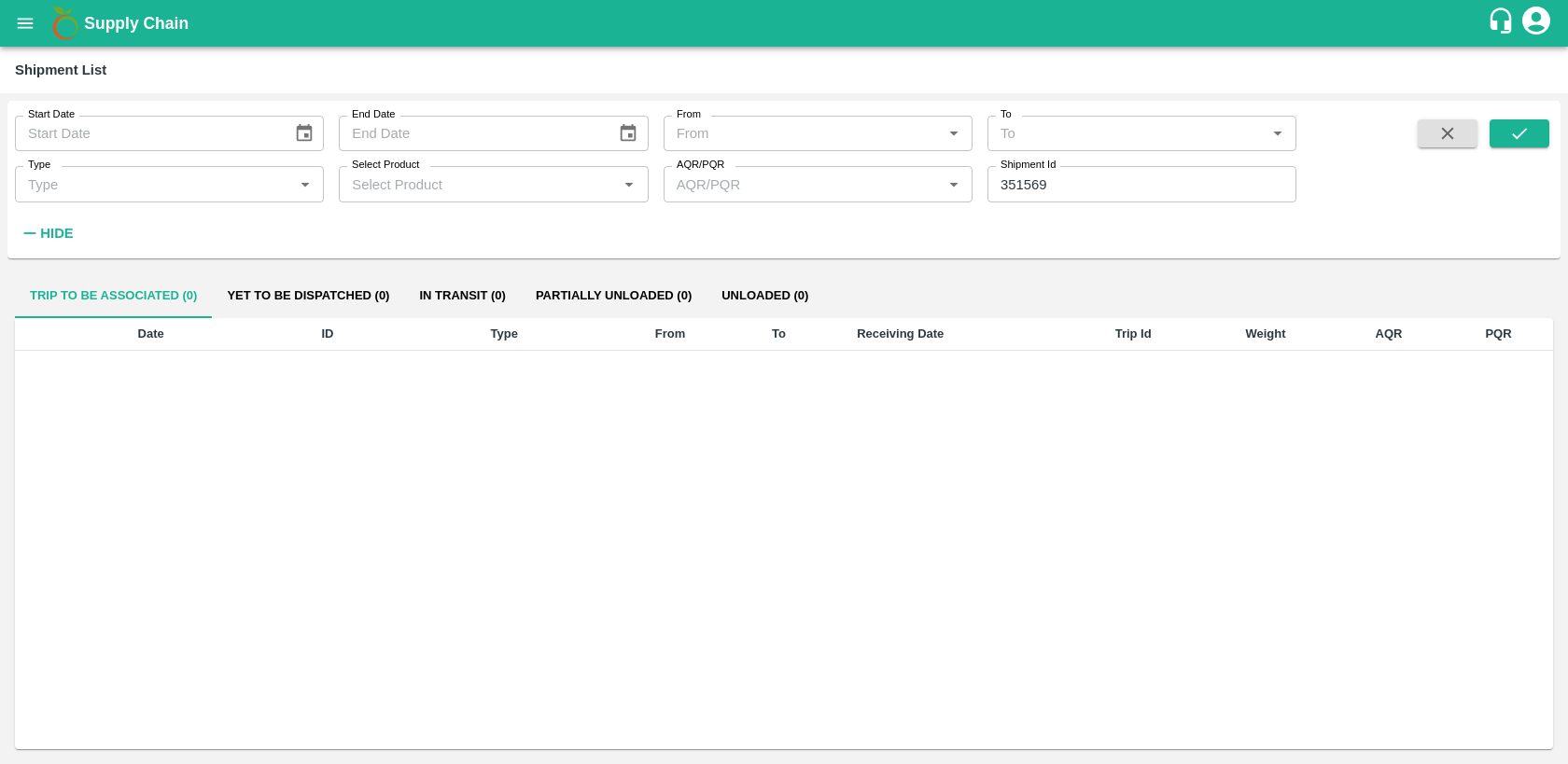 click on "Date ID Type From To Receiving Date Trip Id Weight AQR PQR" at bounding box center (784, 534) 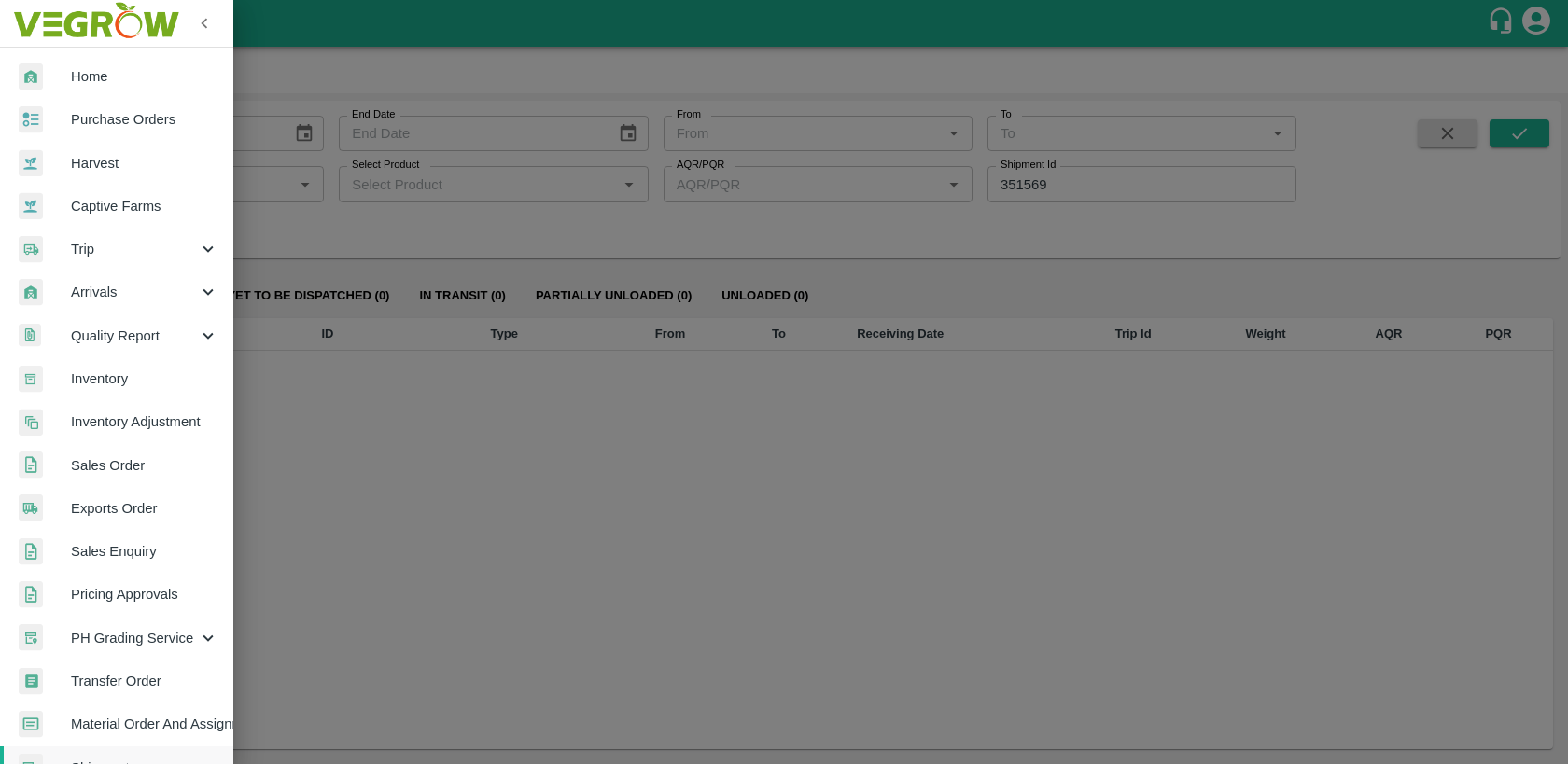click on "Home" at bounding box center [117, 76] 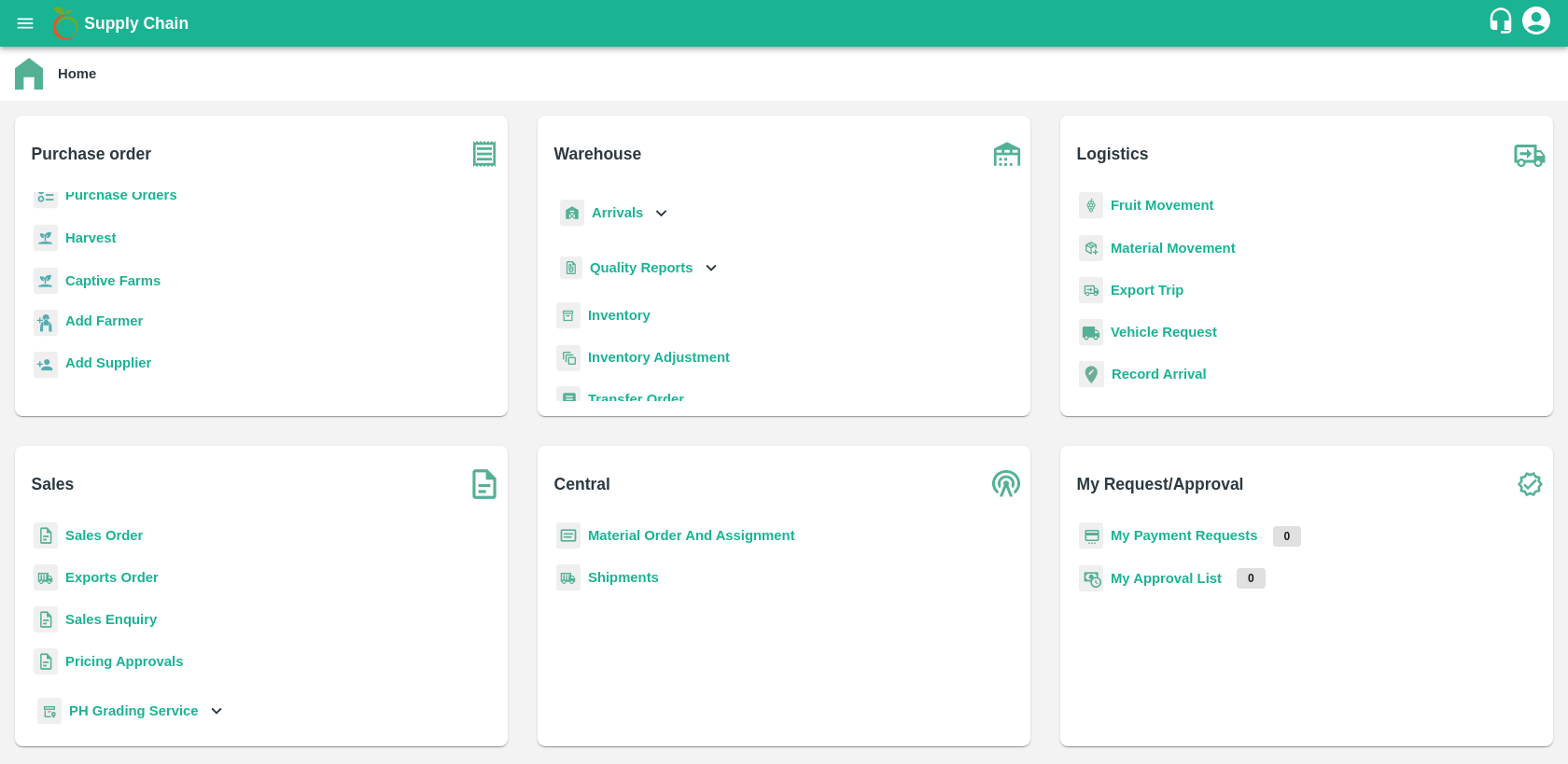 scroll, scrollTop: 0, scrollLeft: 0, axis: both 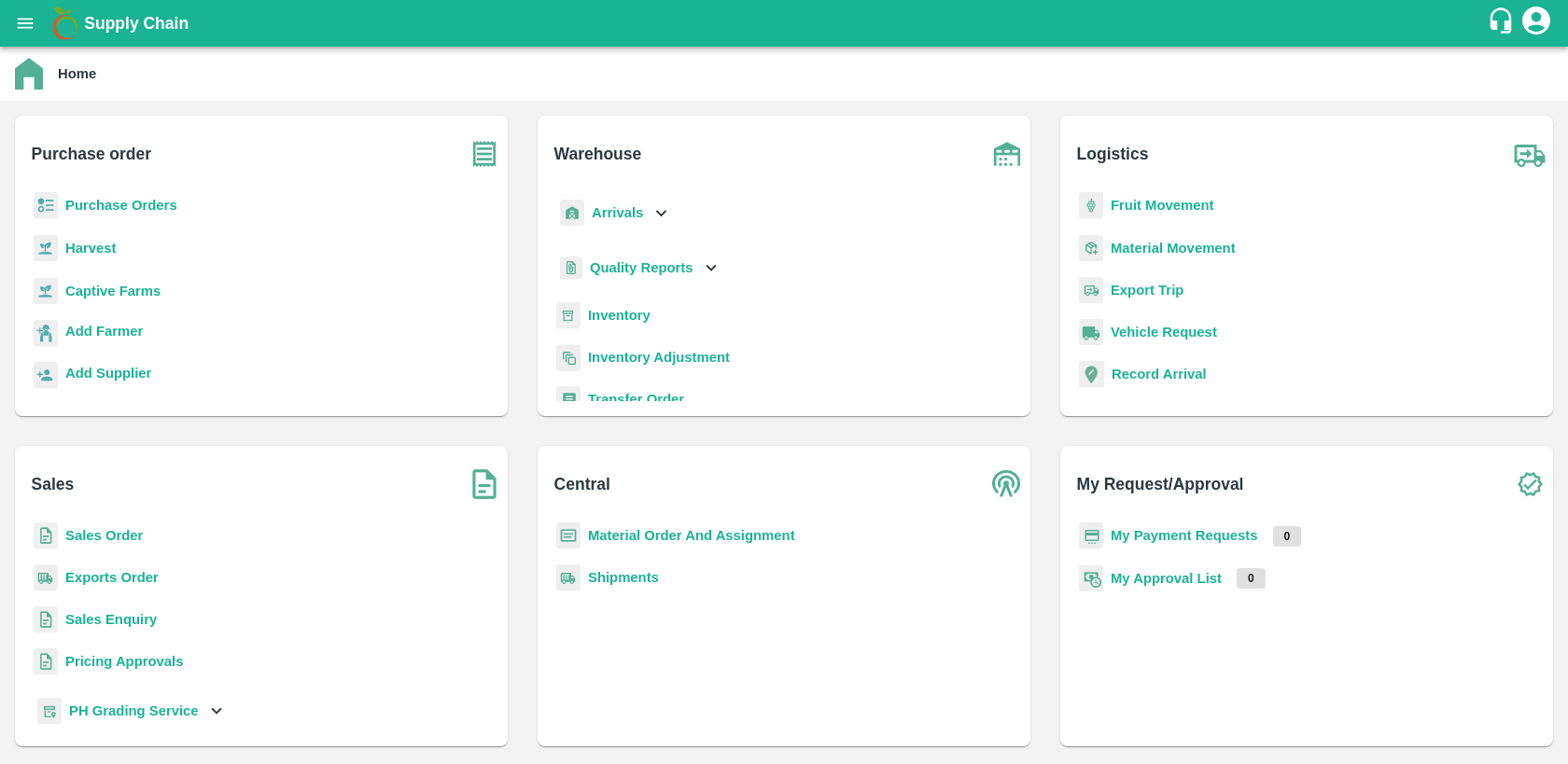 click on "Fruit Movement" at bounding box center [1162, 205] 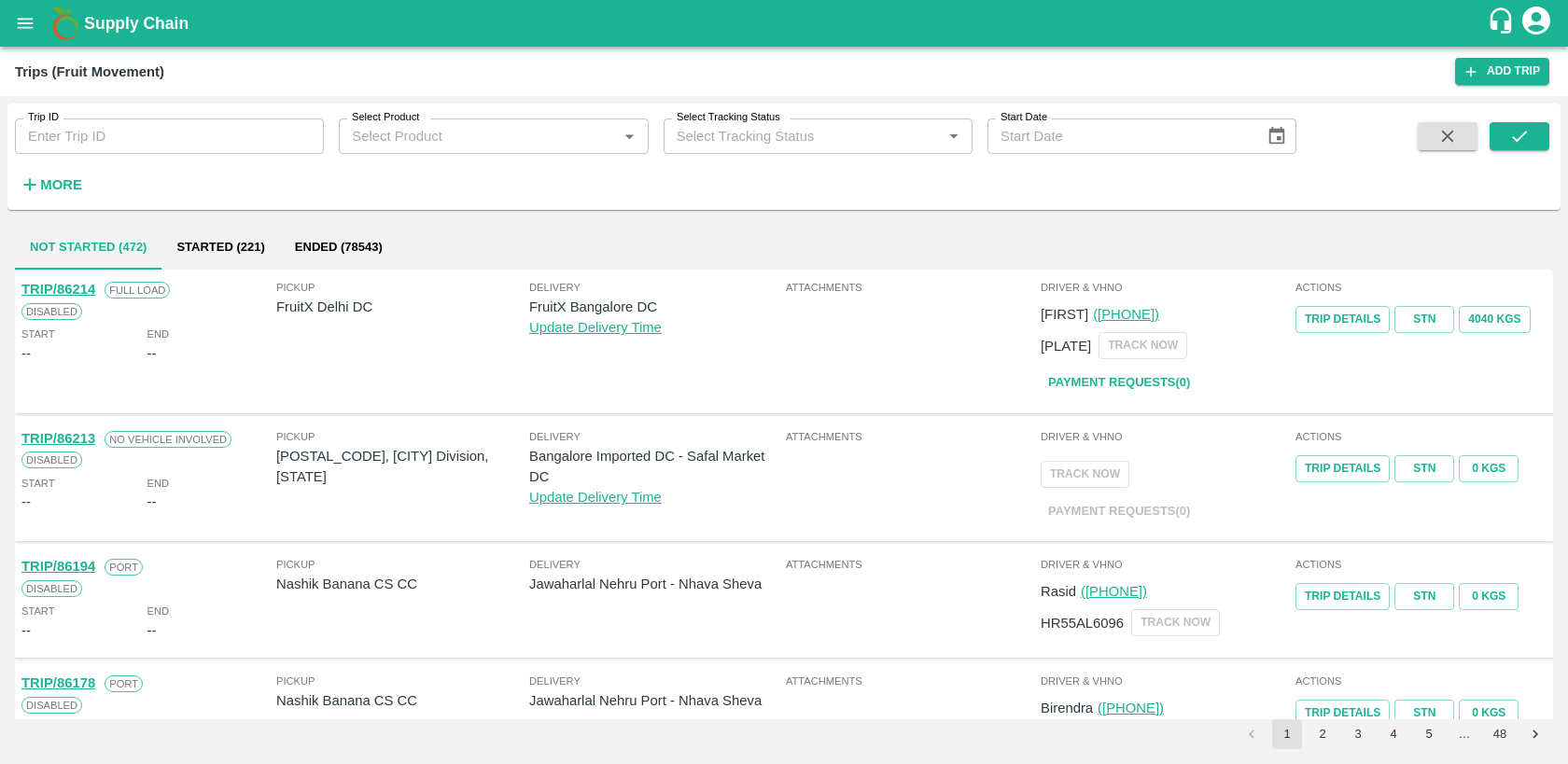 click 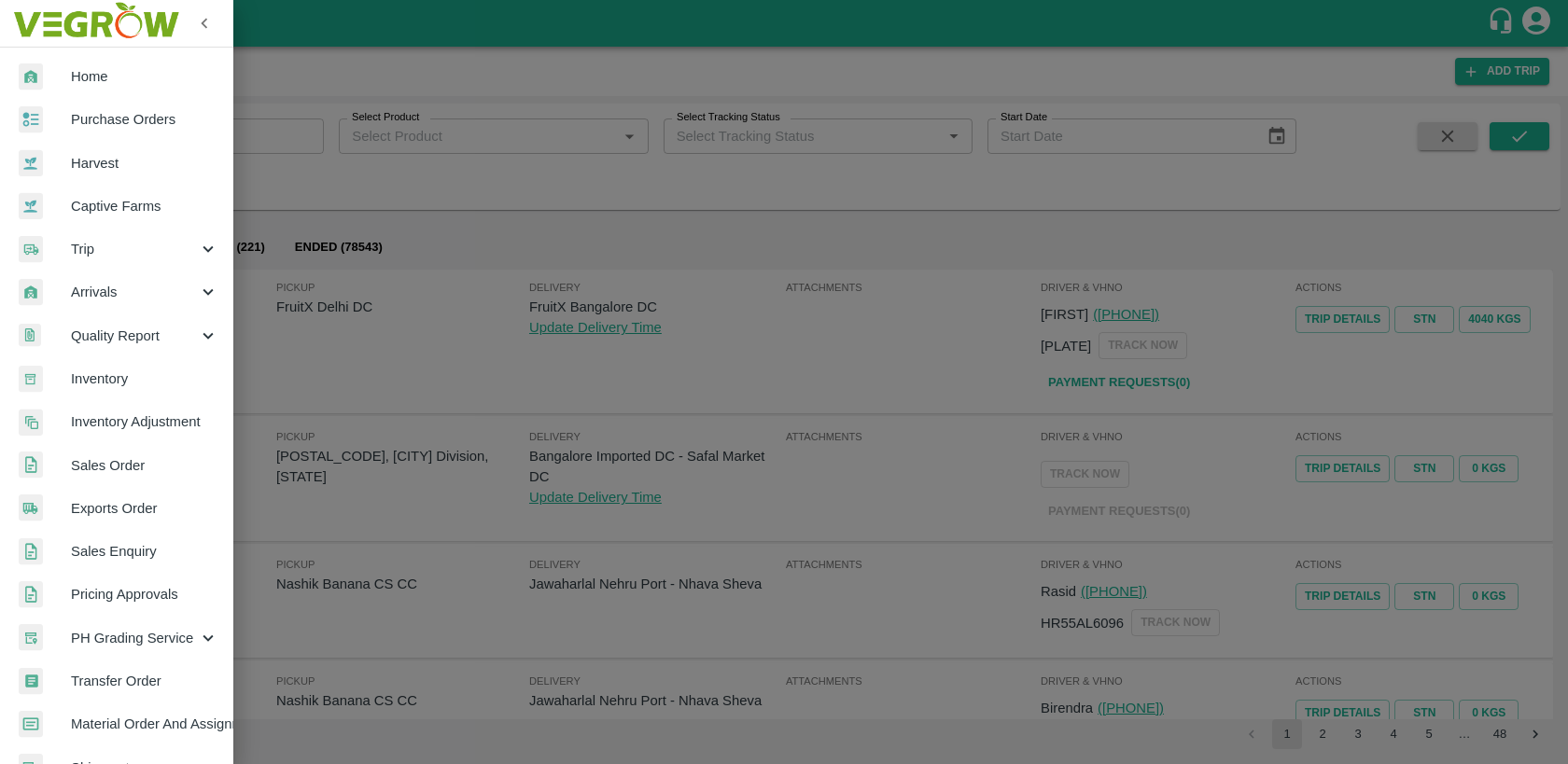 click at bounding box center (45, 76) 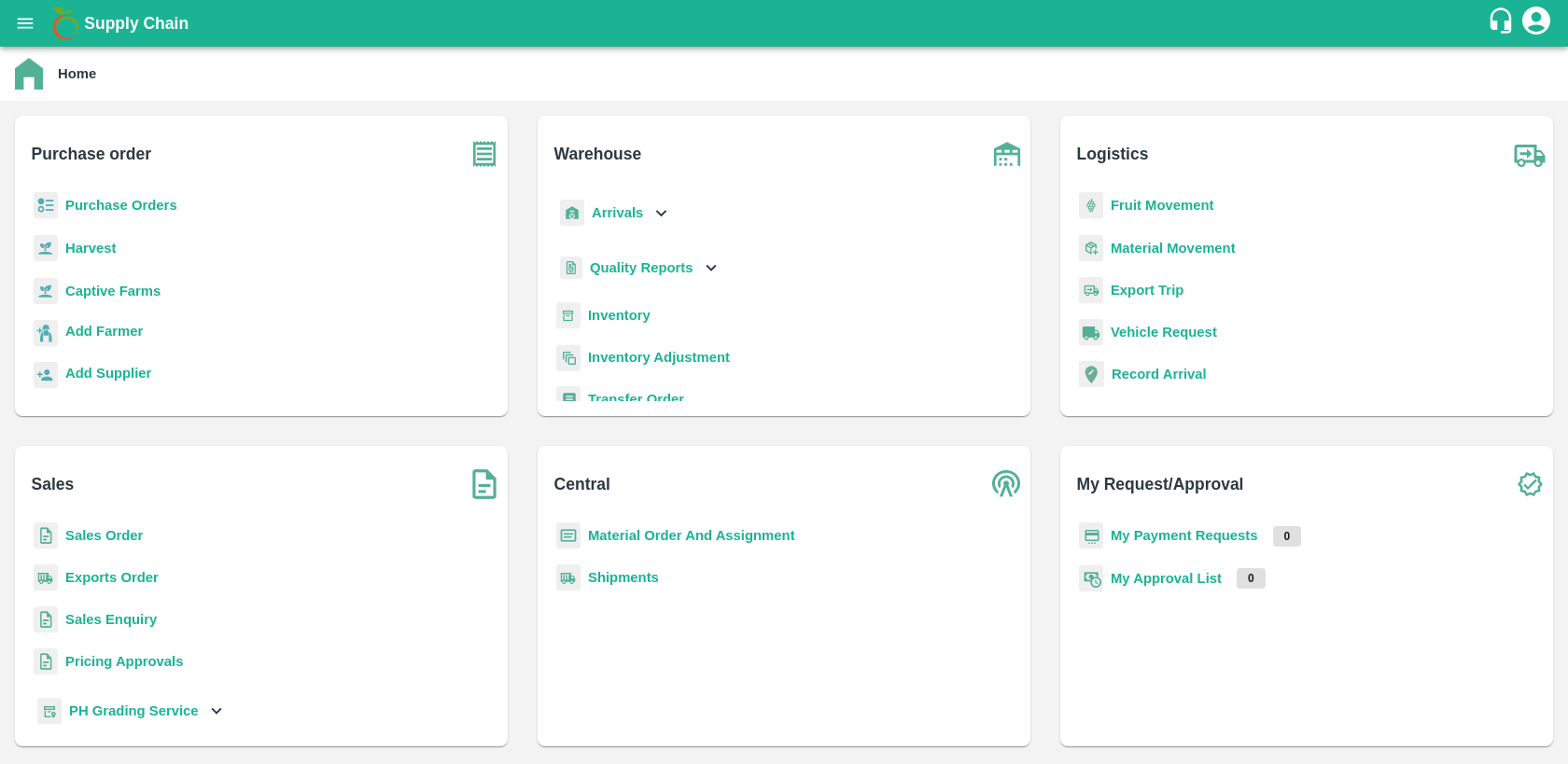 type 